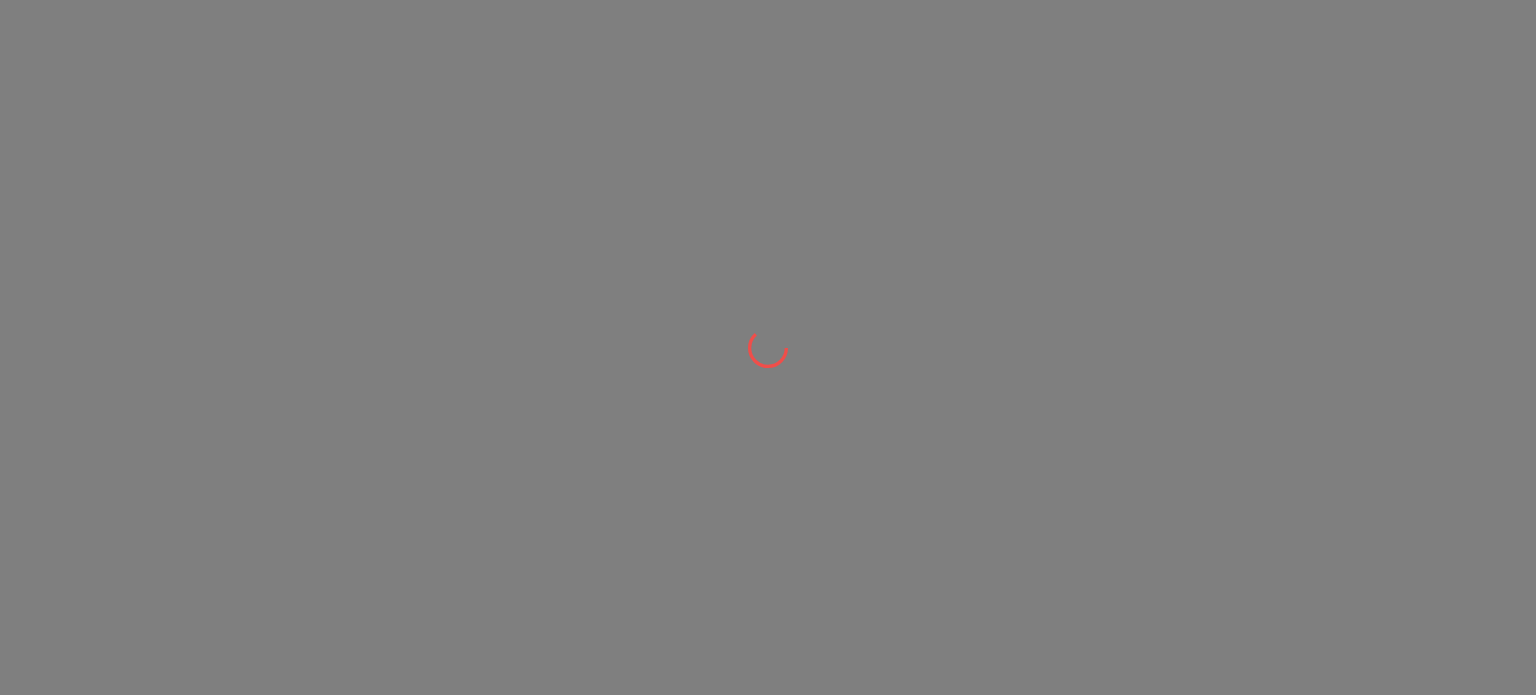 scroll, scrollTop: 0, scrollLeft: 0, axis: both 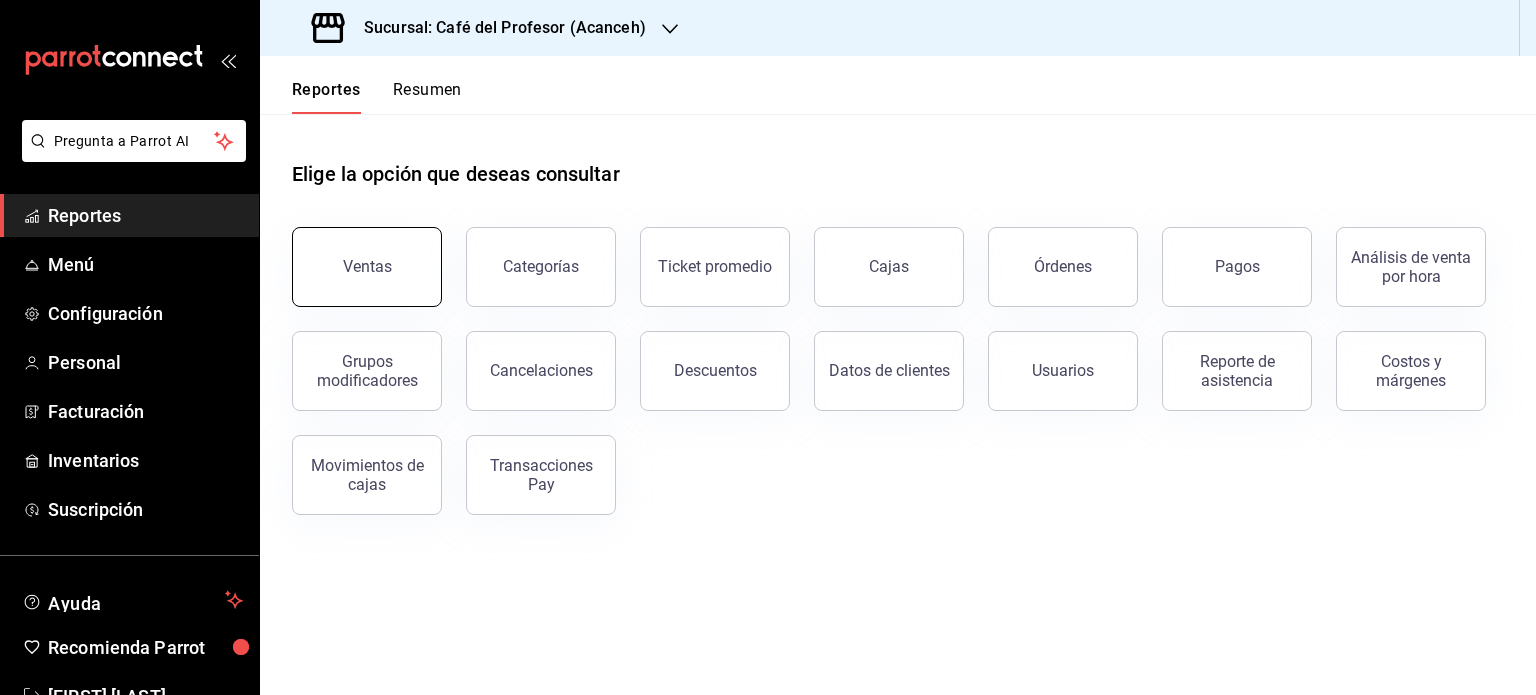 click on "Ventas" at bounding box center [367, 266] 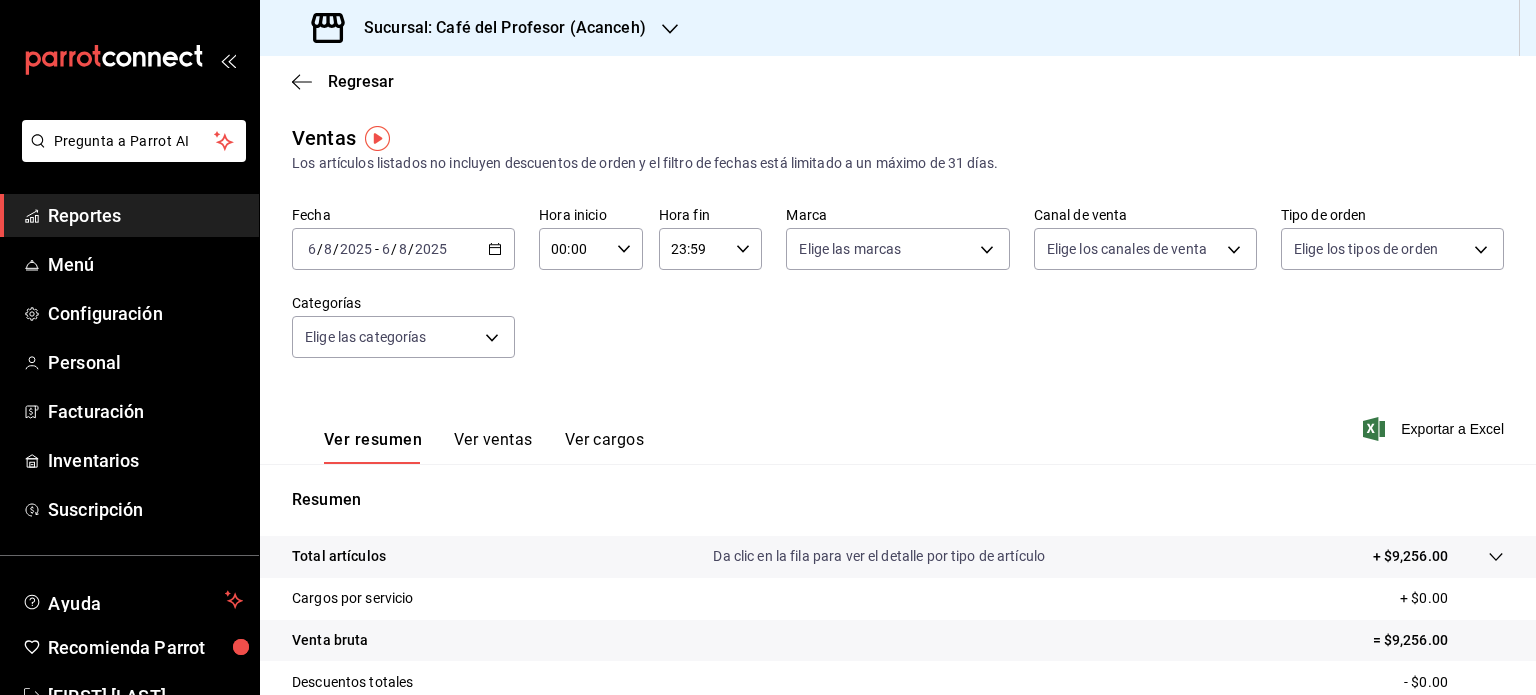 click 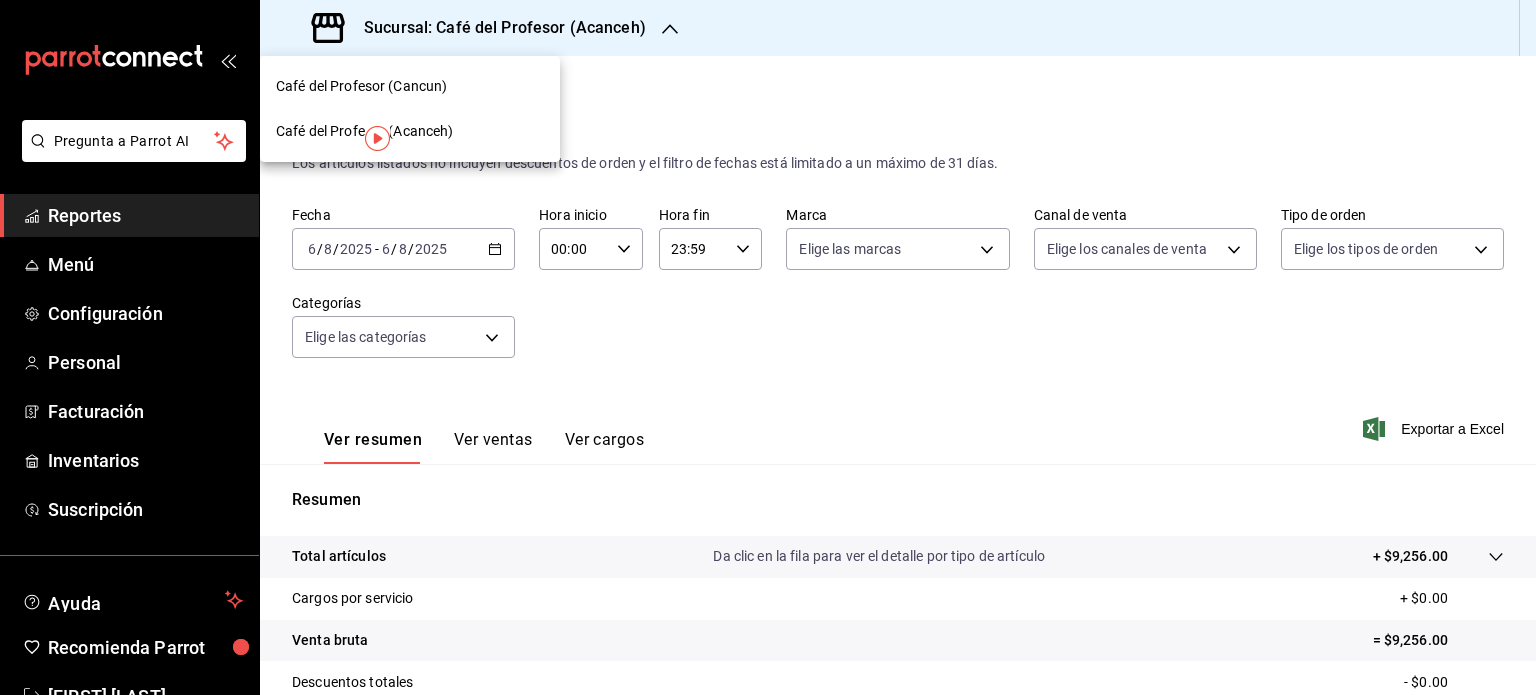 click on "Café del Profesor (Cancun)" at bounding box center (410, 86) 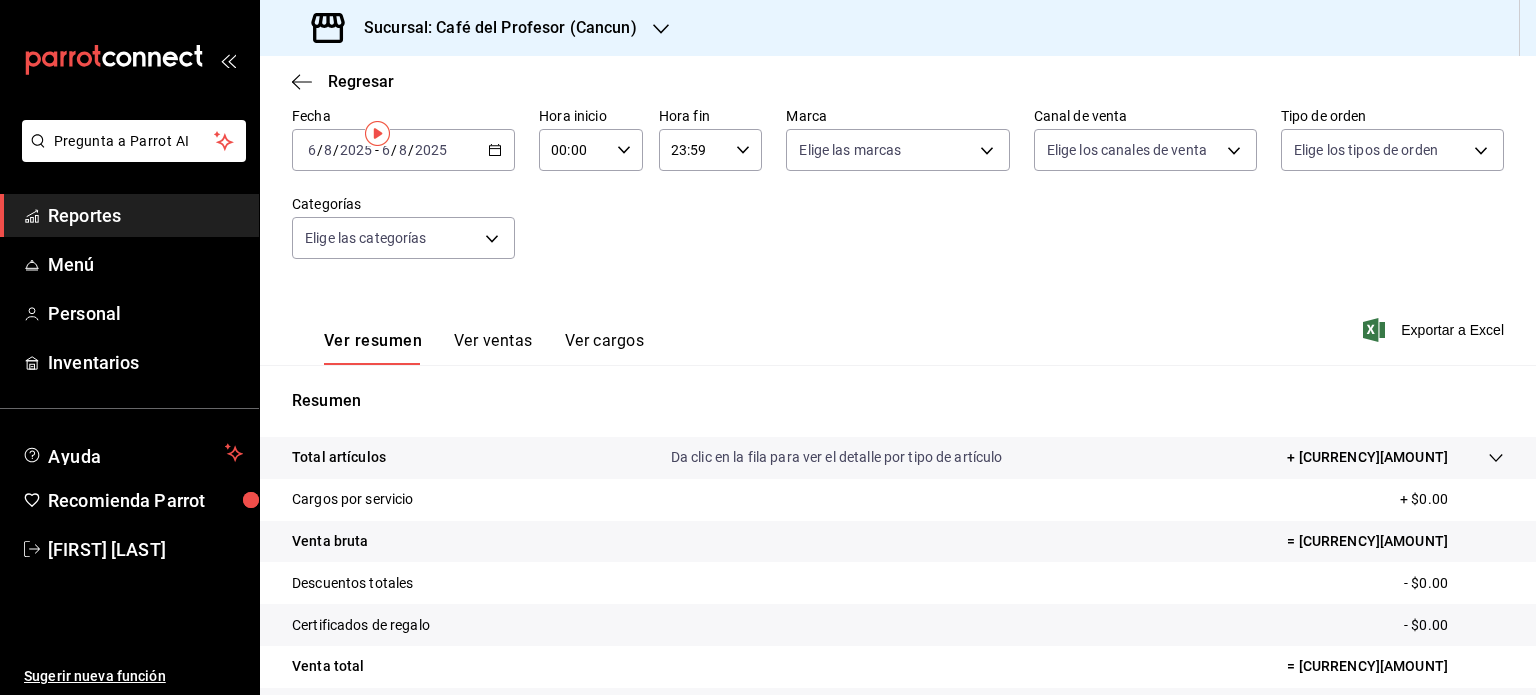 scroll, scrollTop: 0, scrollLeft: 0, axis: both 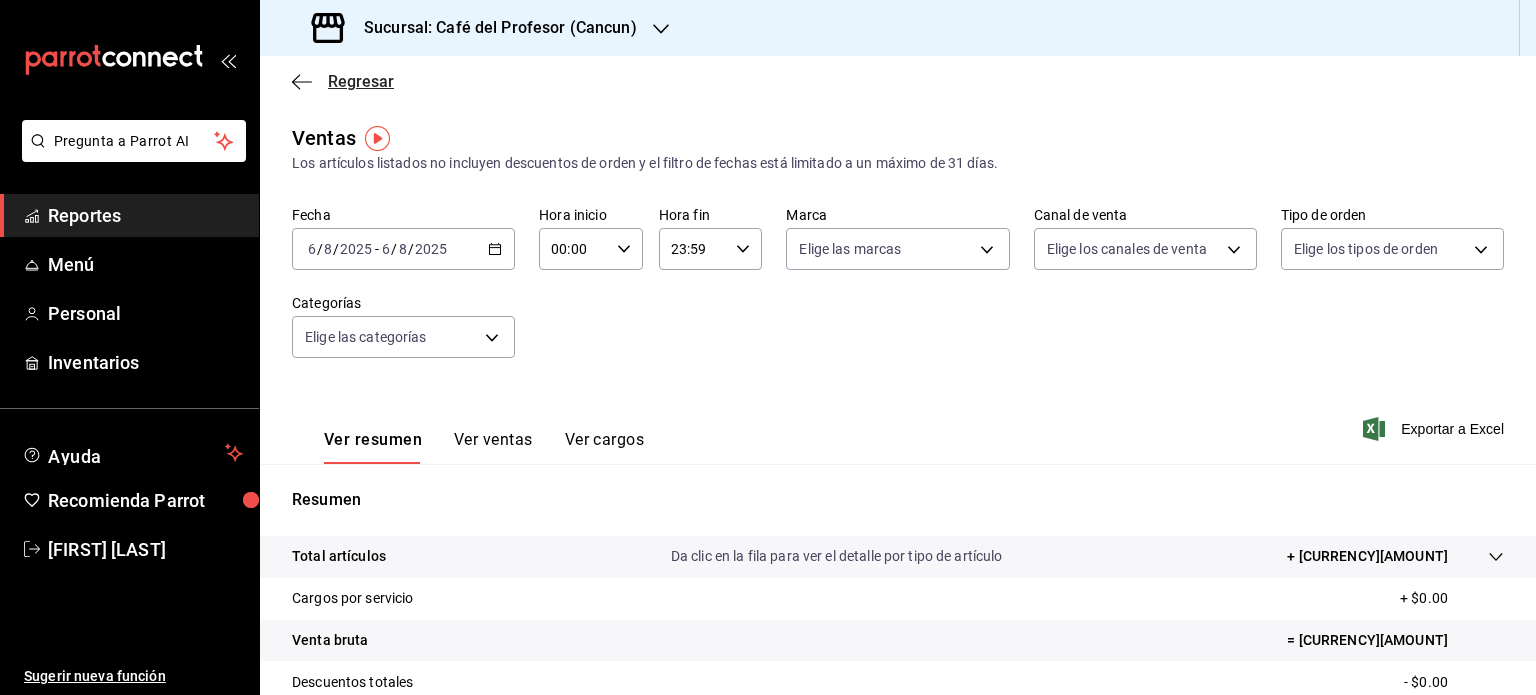 click 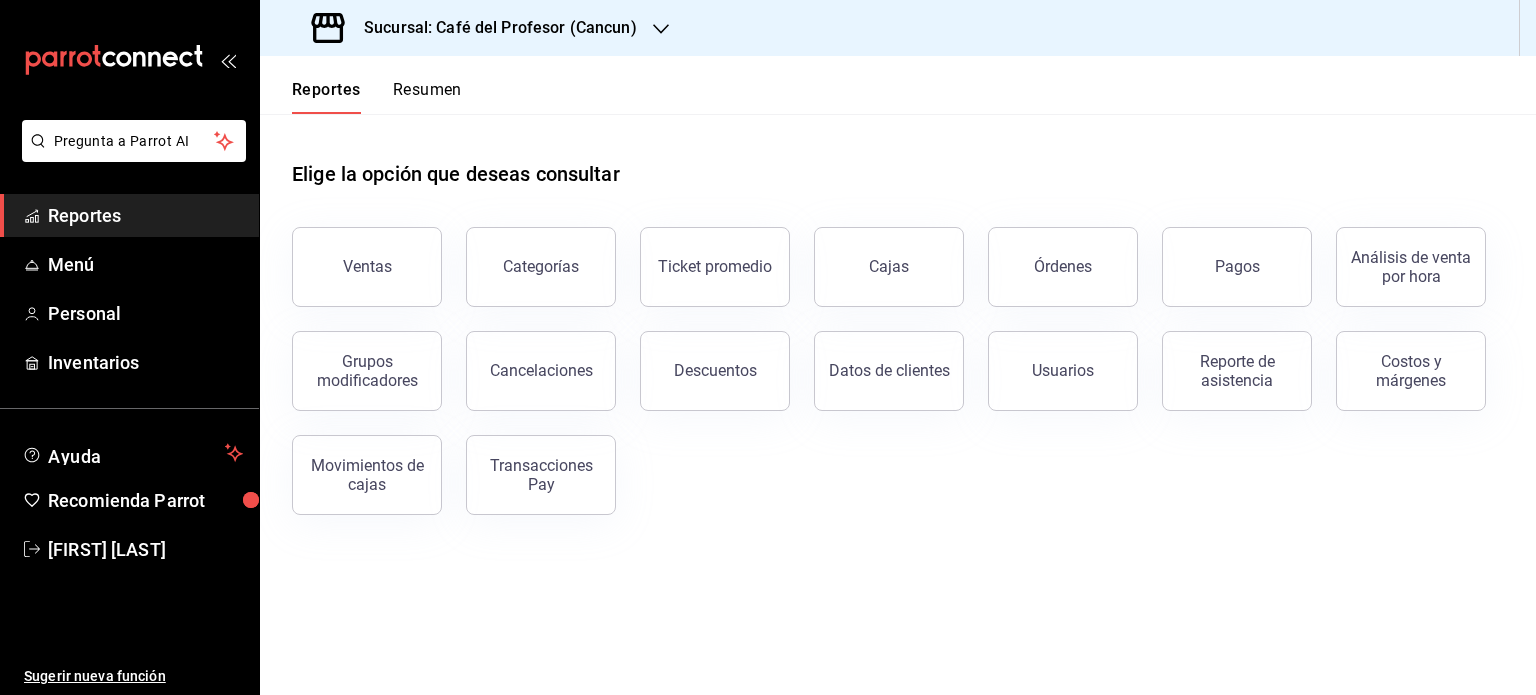 click on "Resumen" at bounding box center (427, 97) 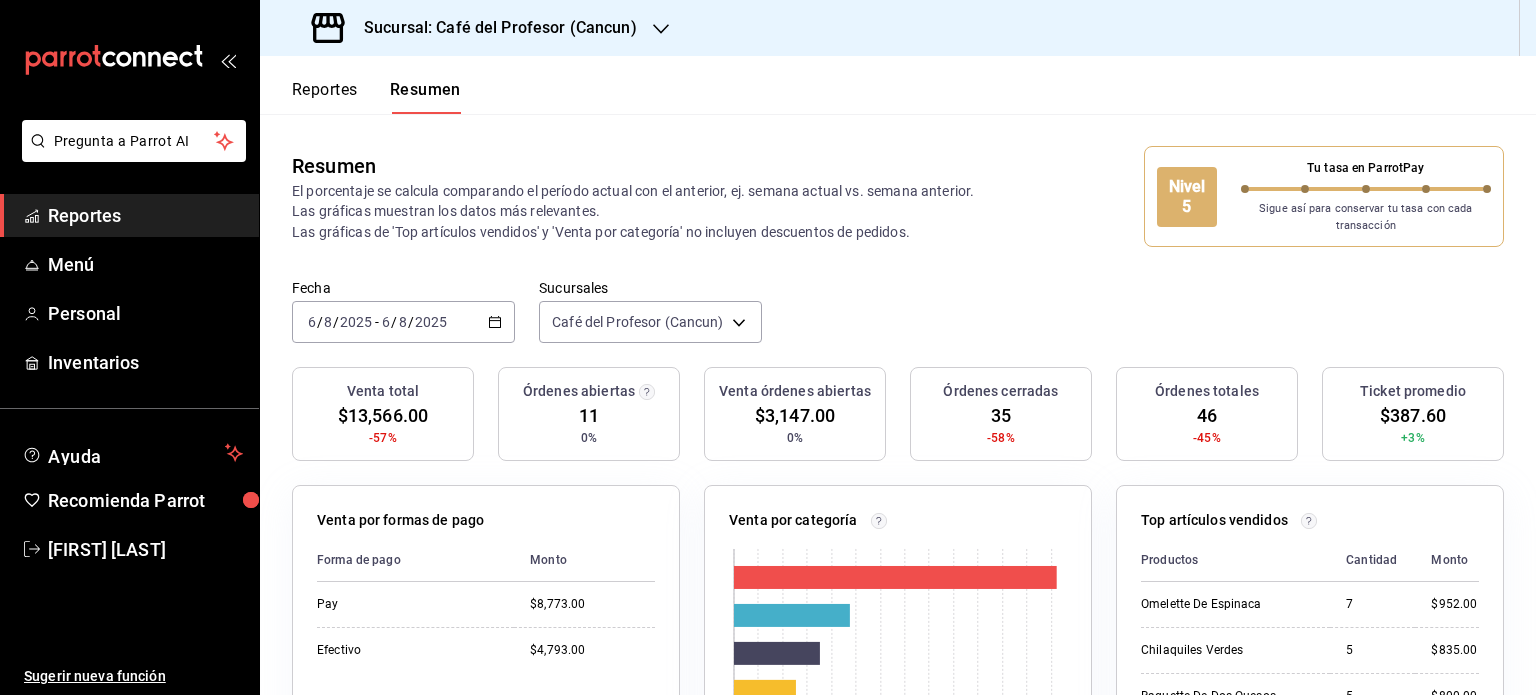 click 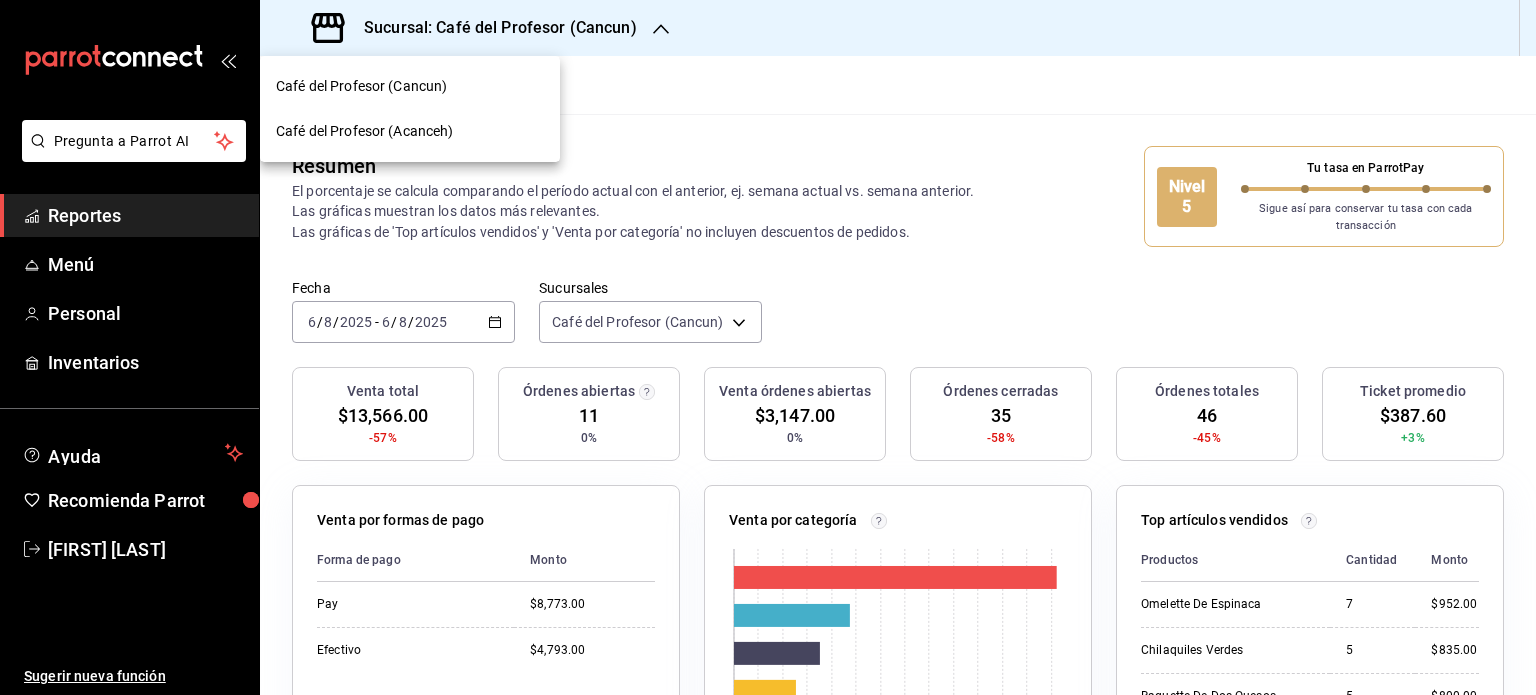 click on "Café del Profesor (Acanceh)" at bounding box center [410, 131] 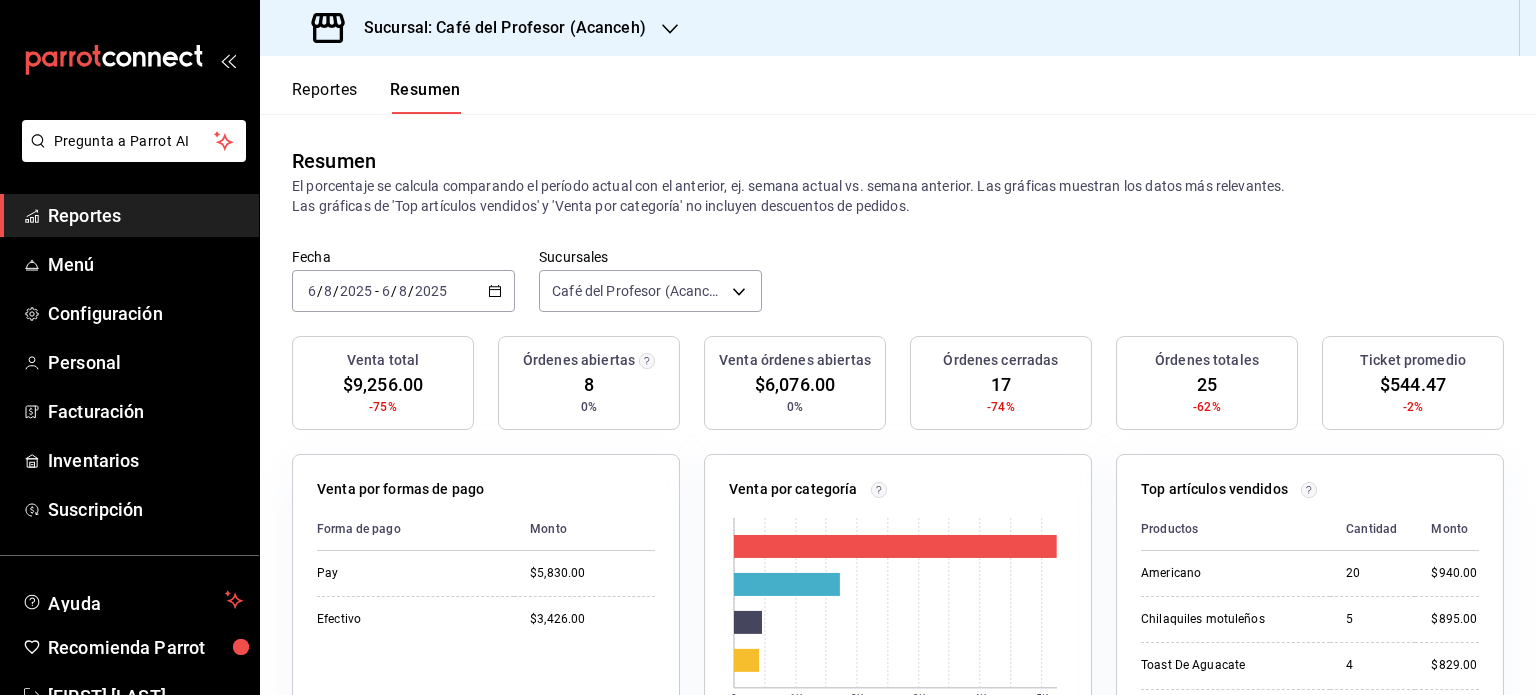 click on "Reportes" at bounding box center (325, 97) 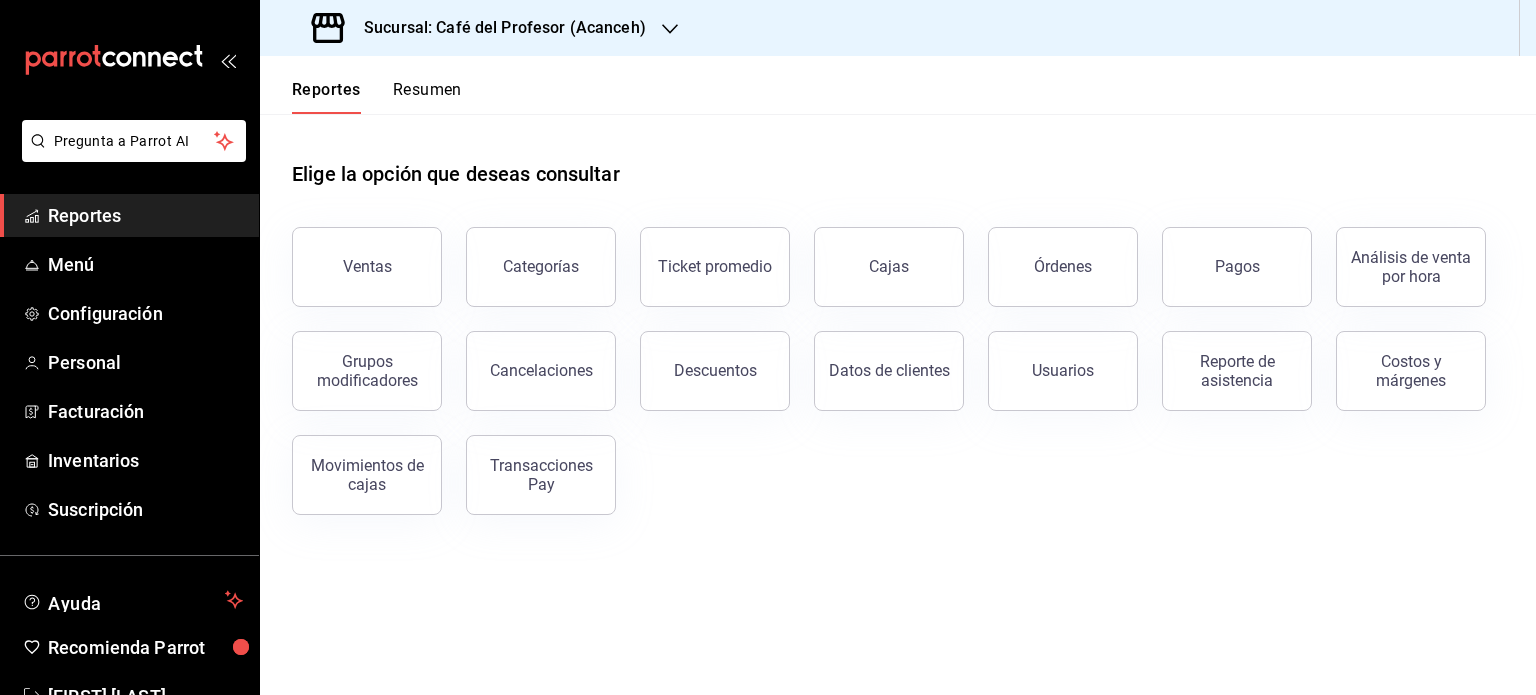 click 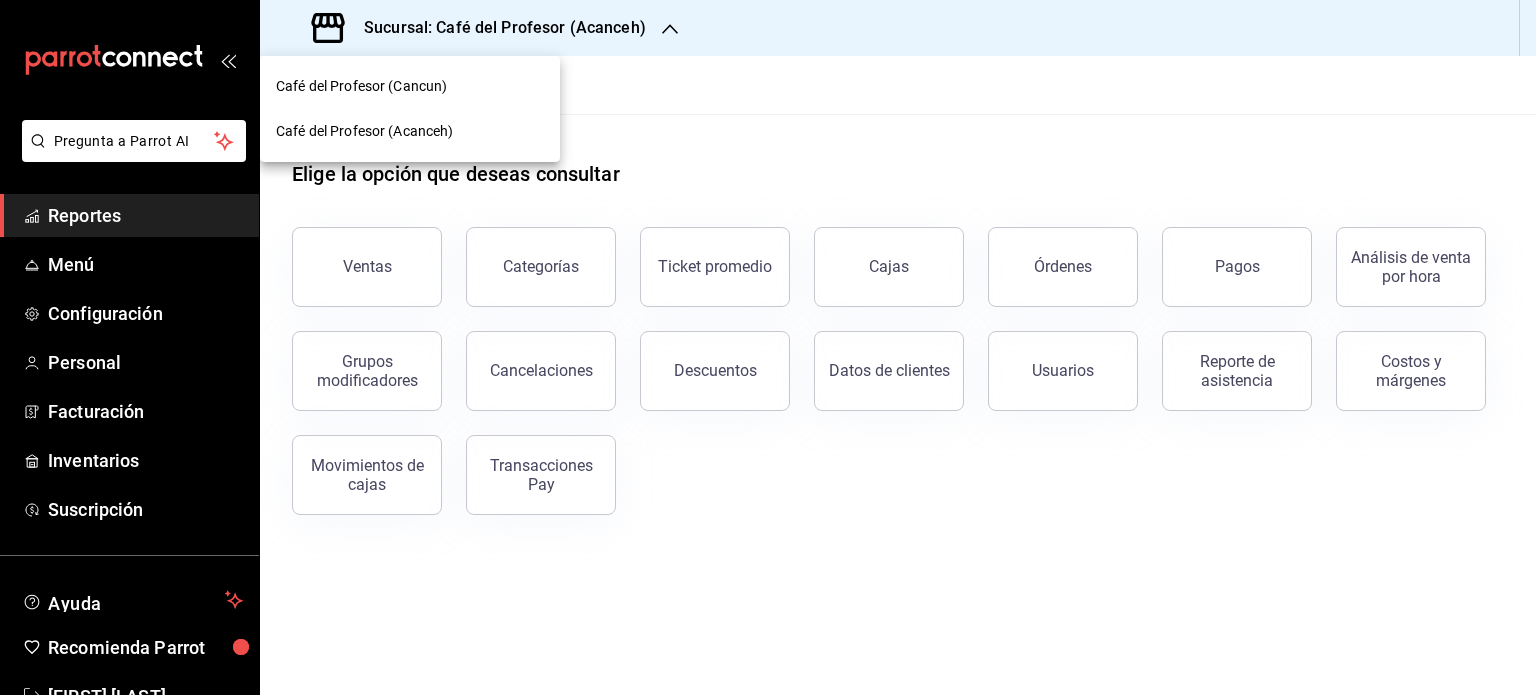 click on "Café del Profesor (Cancun)" at bounding box center [361, 86] 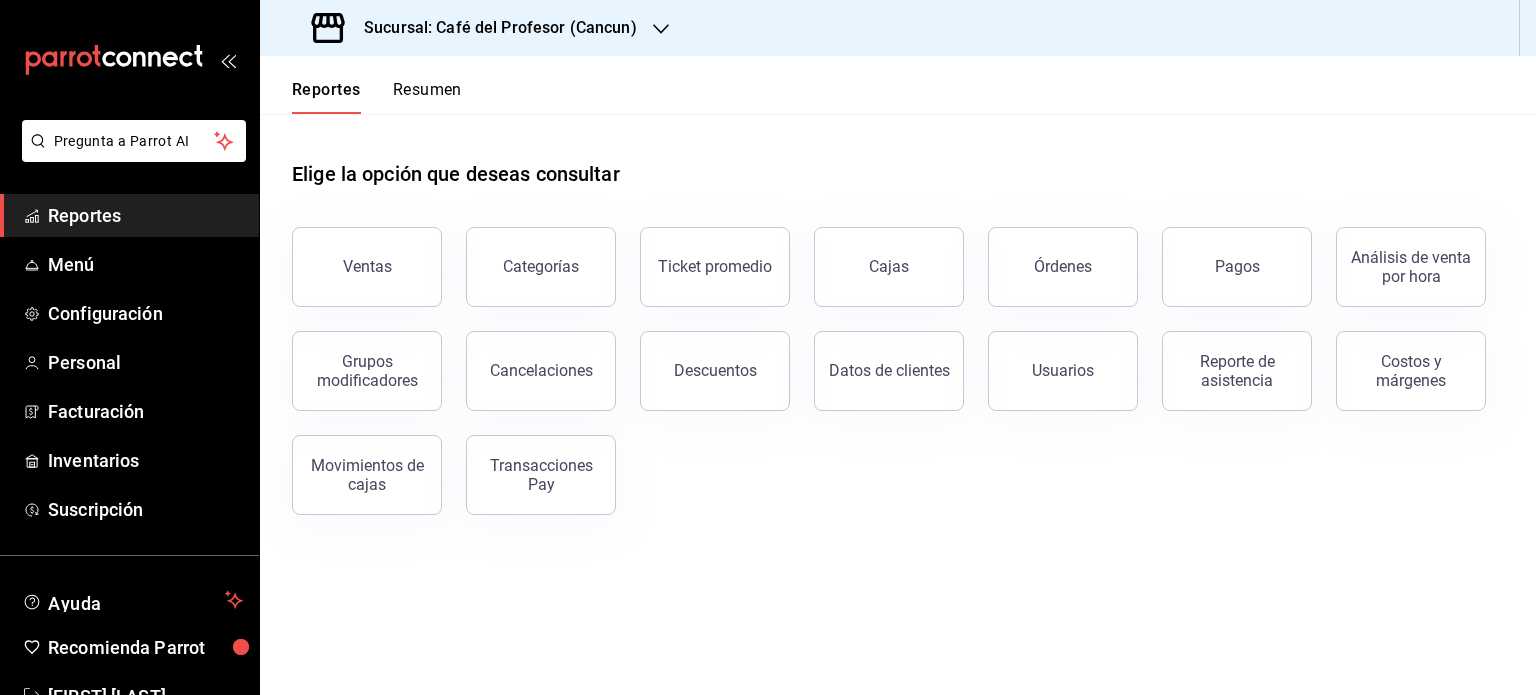 click on "Resumen" at bounding box center (427, 97) 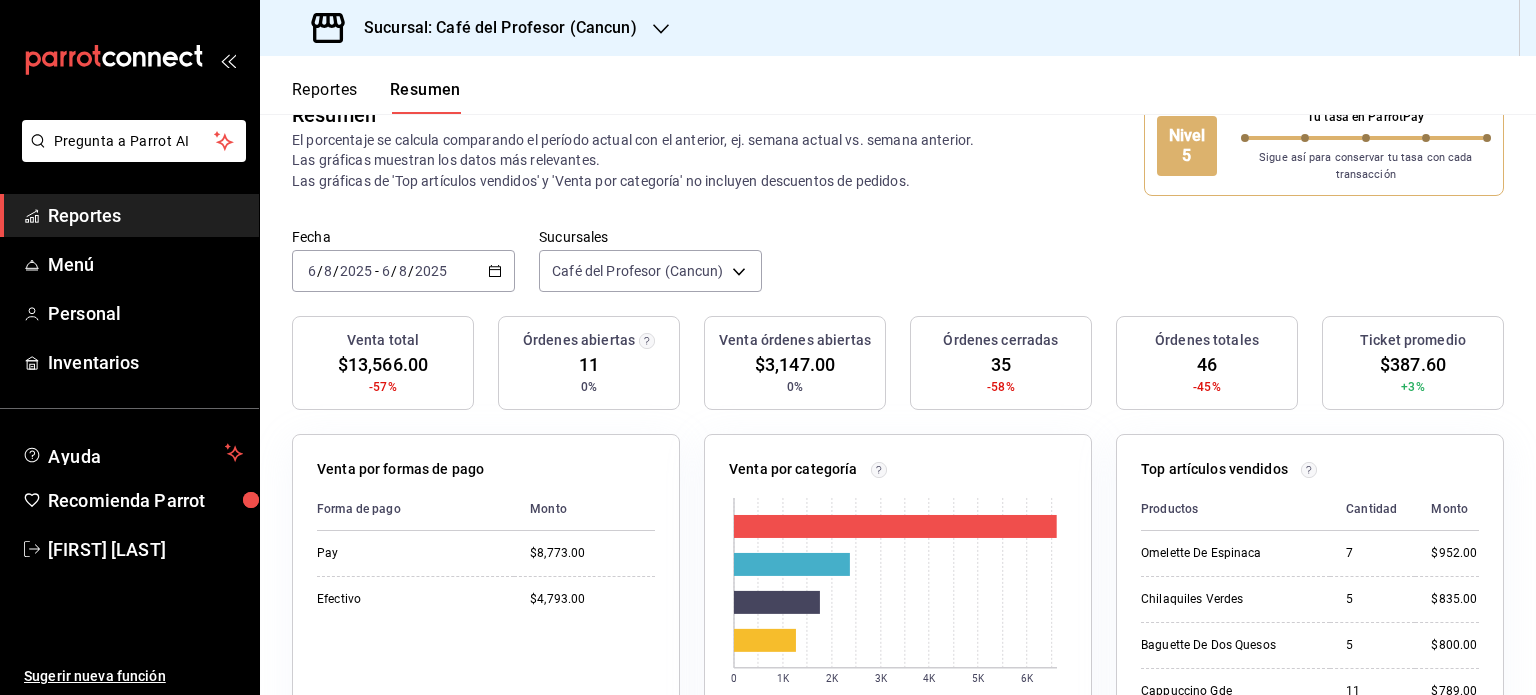 scroll, scrollTop: 0, scrollLeft: 0, axis: both 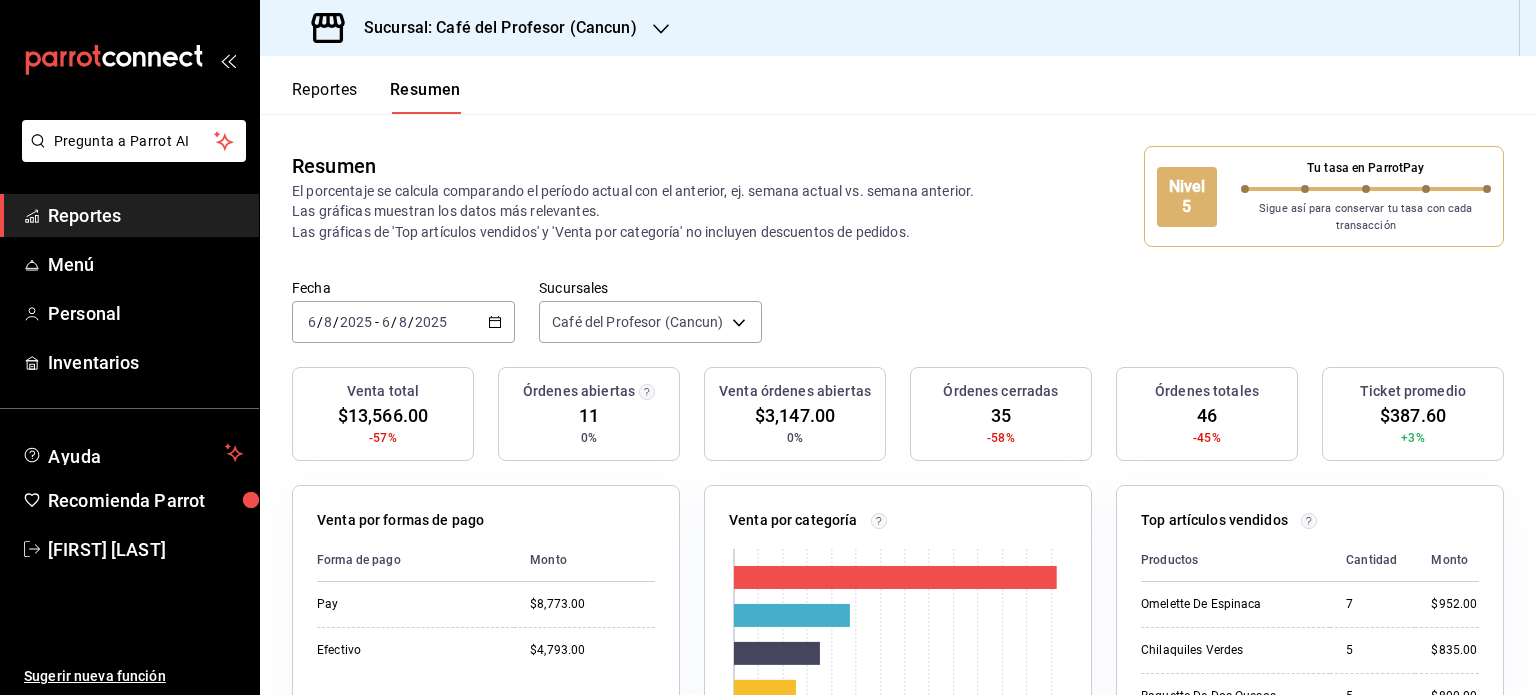 click on "Reportes" at bounding box center [325, 97] 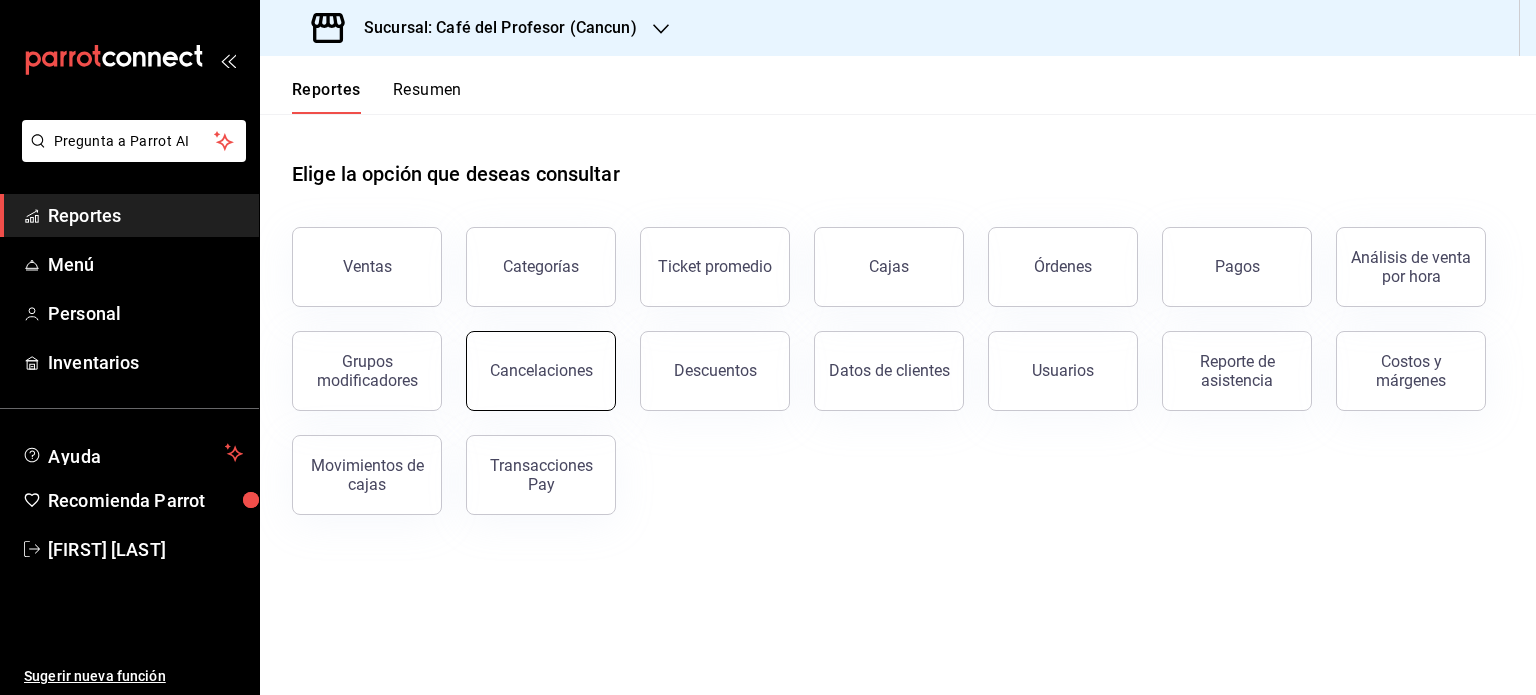 click on "Cancelaciones" at bounding box center (541, 371) 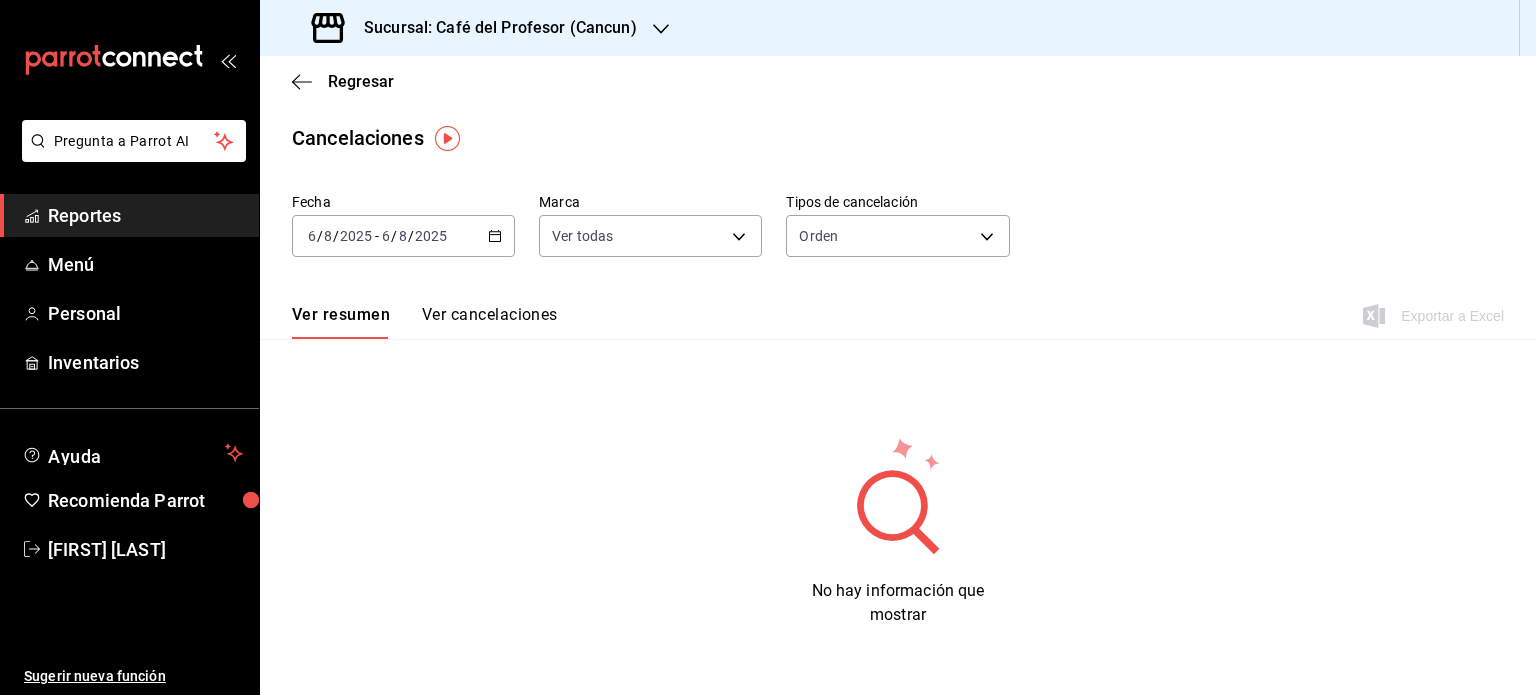 click on "2025-08-06 6 / 8 / 2025 - 2025-08-06 6 / 8 / 2025" at bounding box center (403, 236) 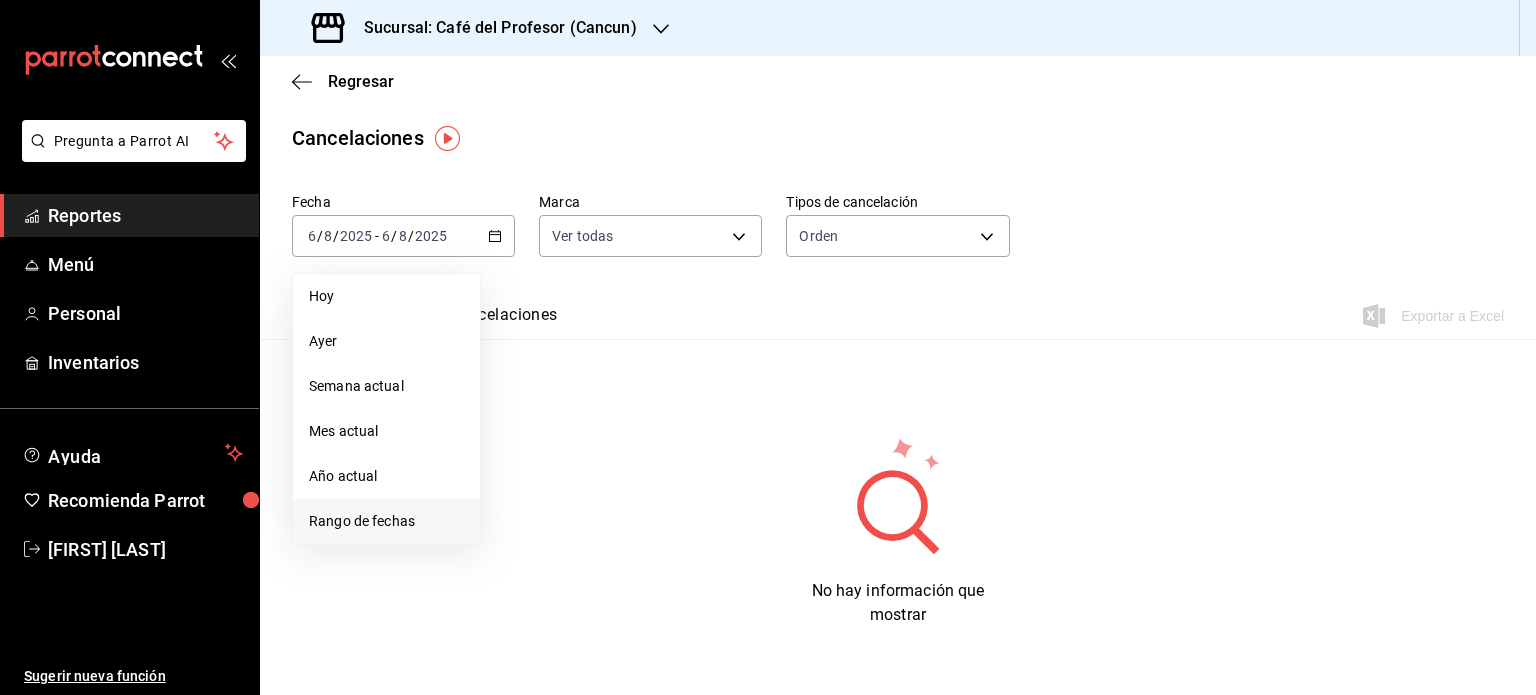click on "Rango de fechas" at bounding box center [386, 521] 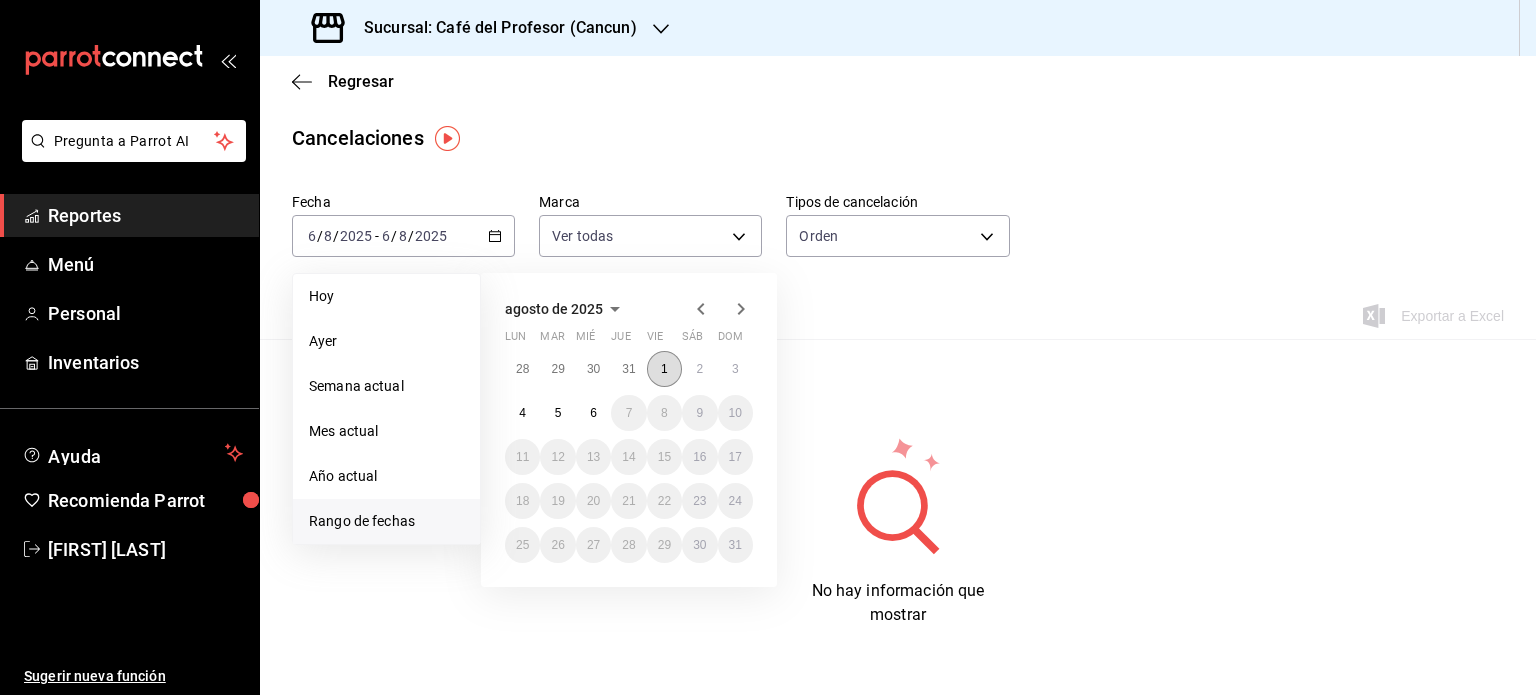 click on "1" at bounding box center (664, 369) 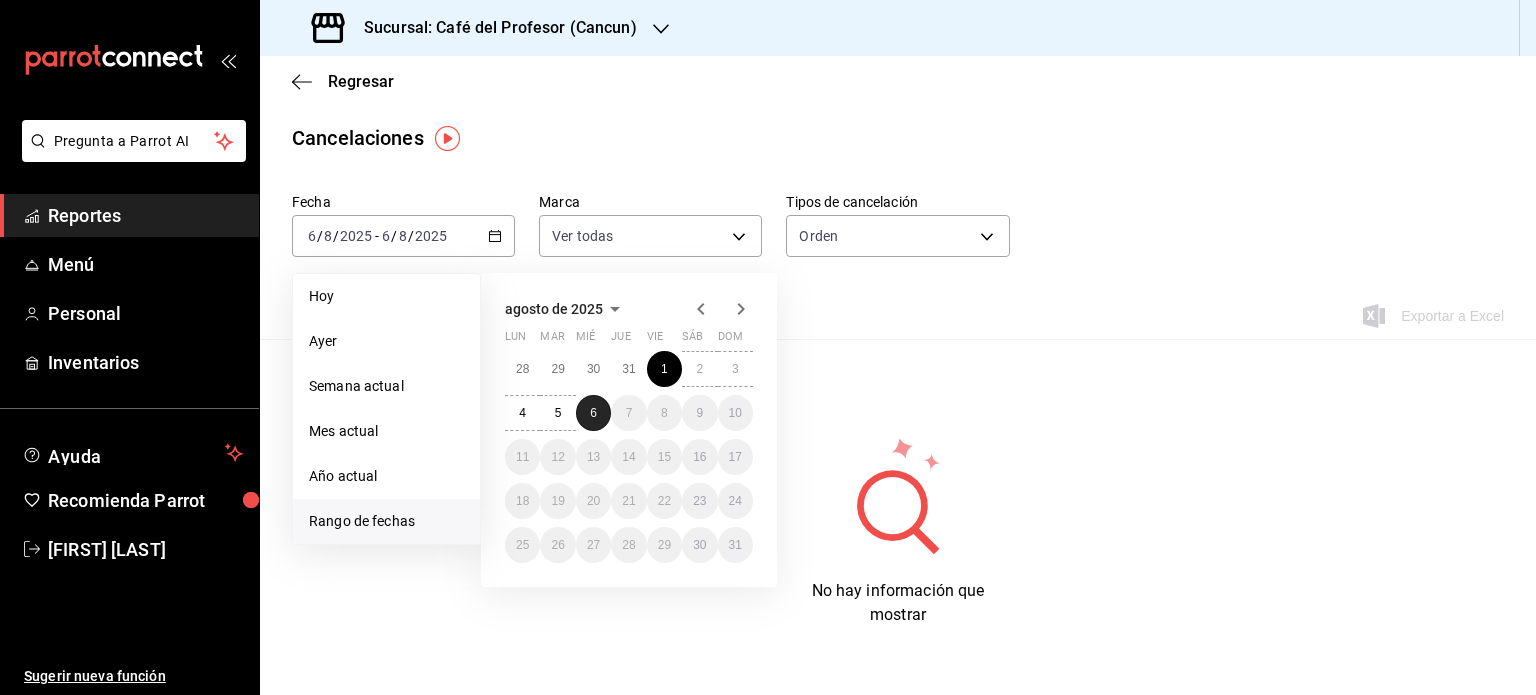 click on "6" at bounding box center (593, 413) 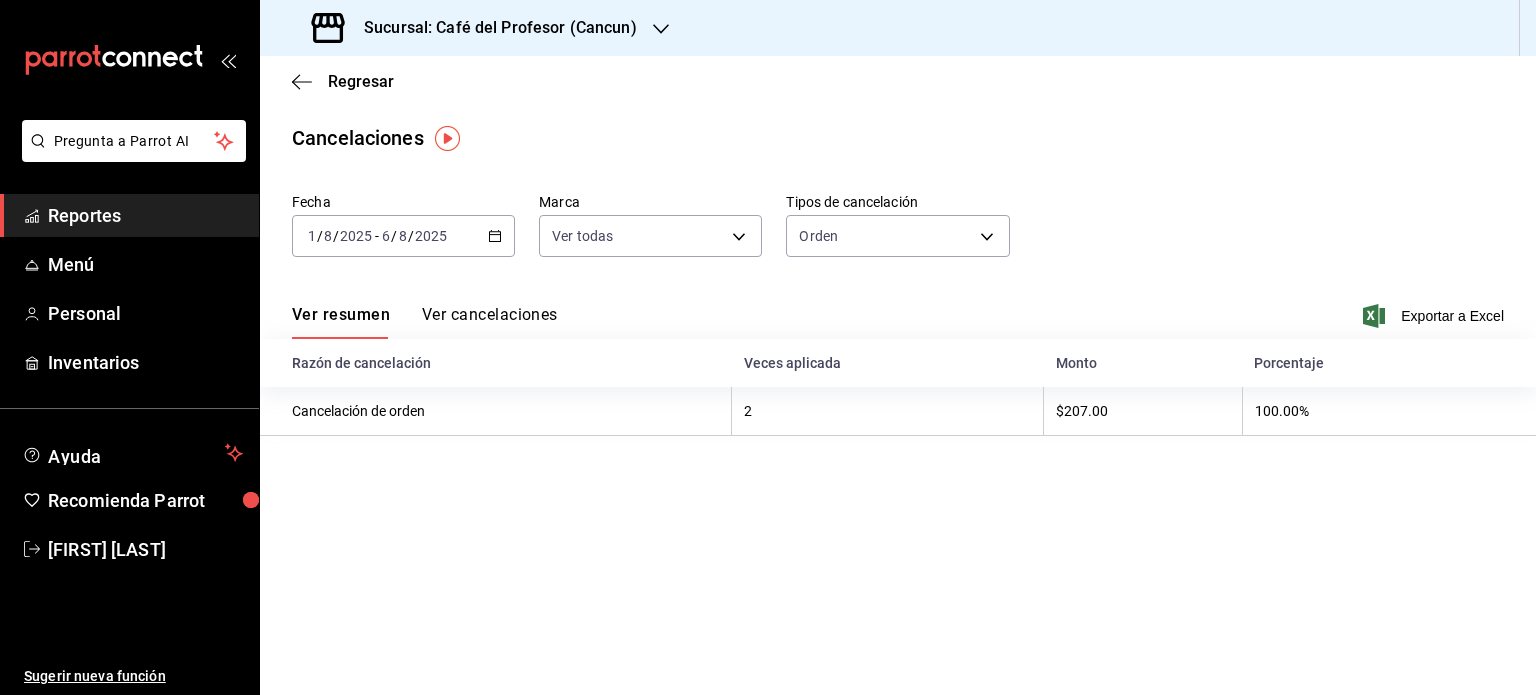 click on "Ver cancelaciones" at bounding box center (490, 322) 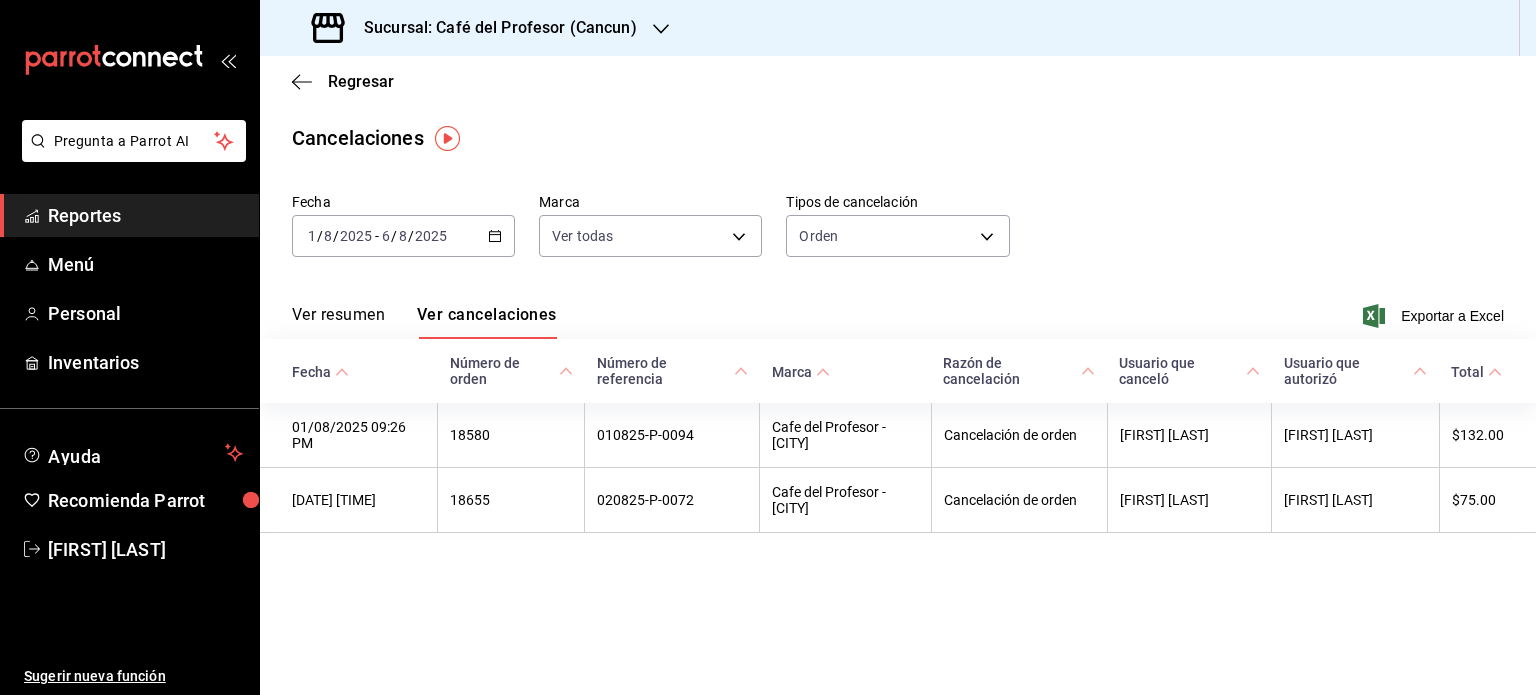click 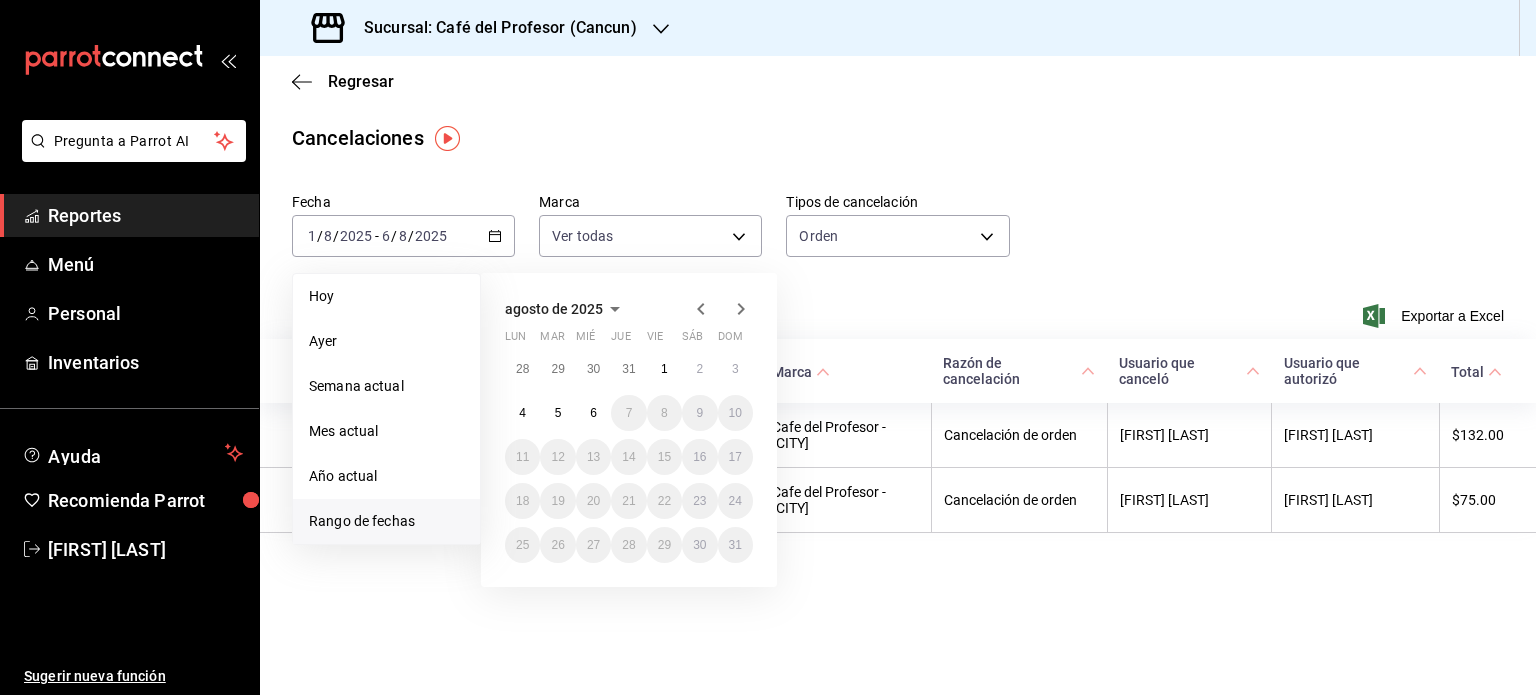 click 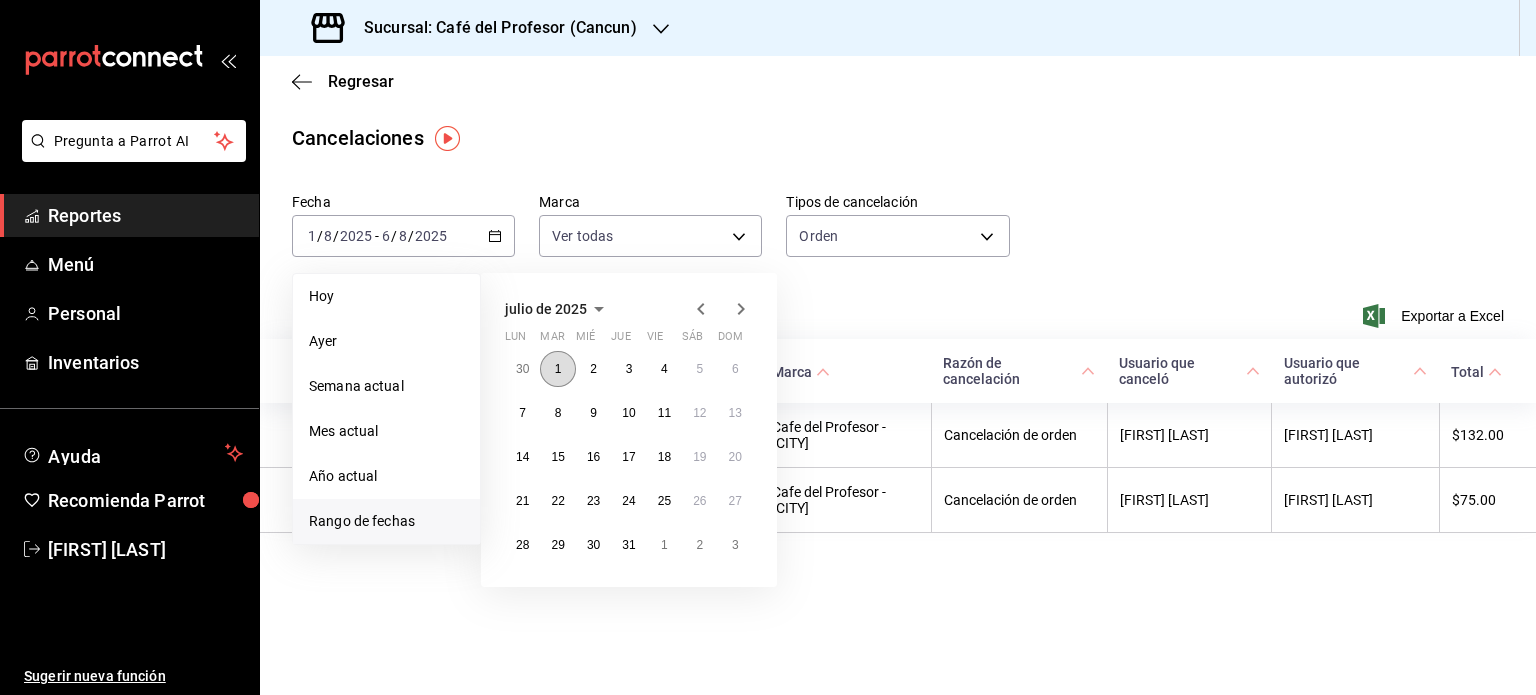 click on "1" at bounding box center (558, 369) 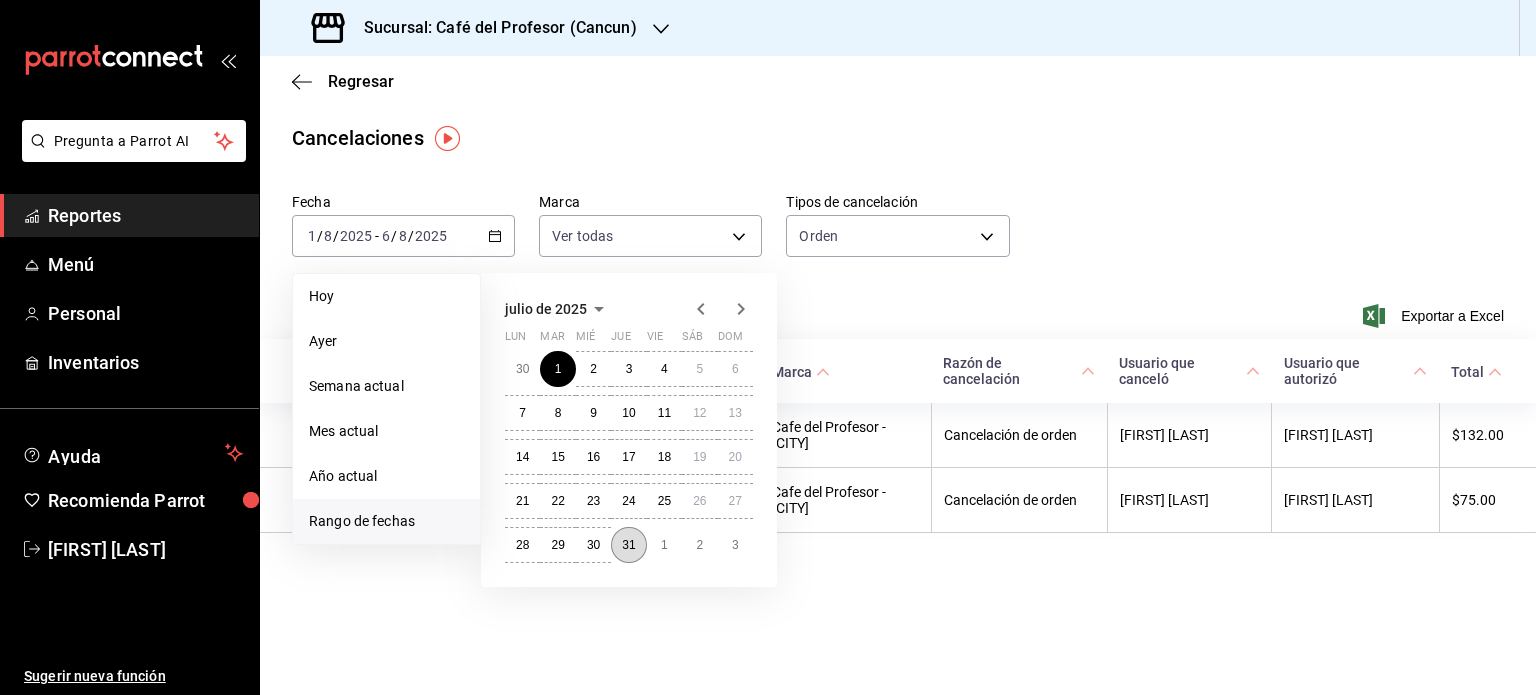 click on "31" at bounding box center [628, 545] 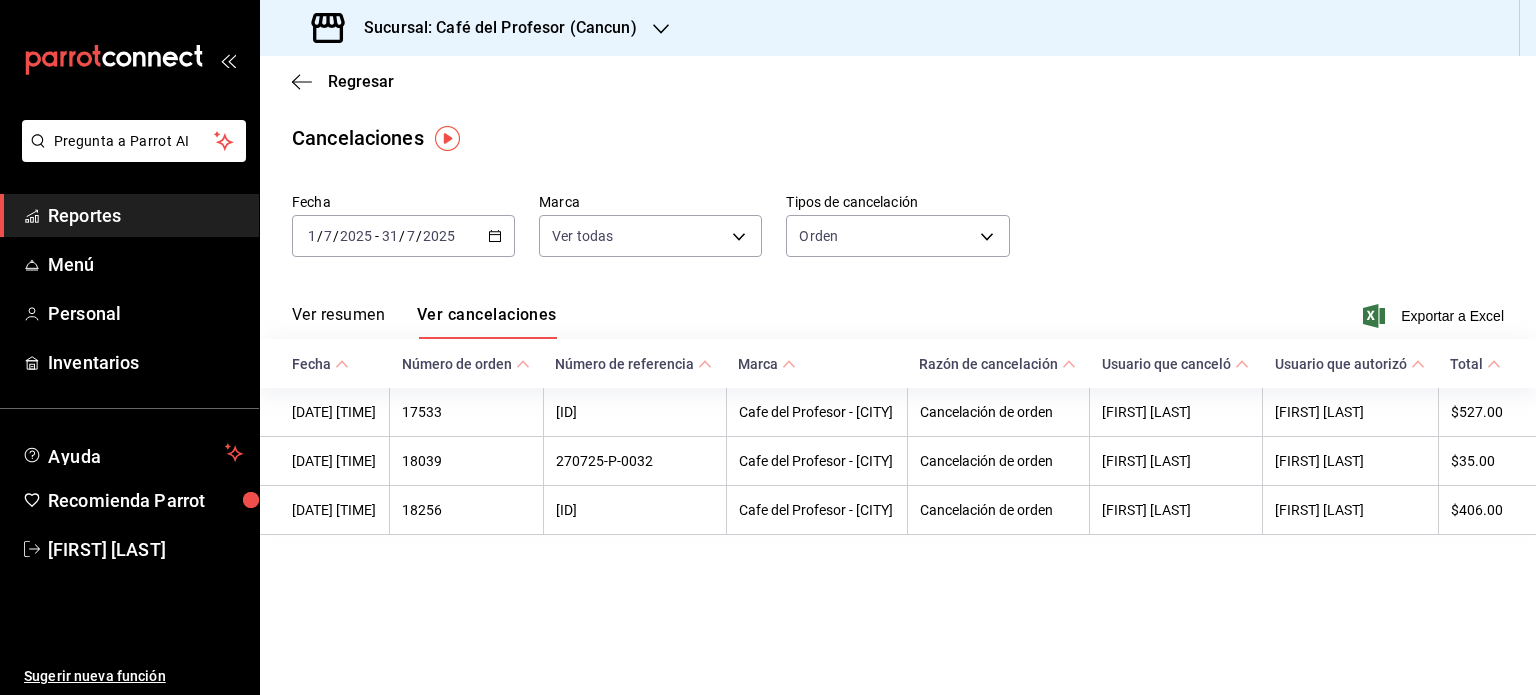 click 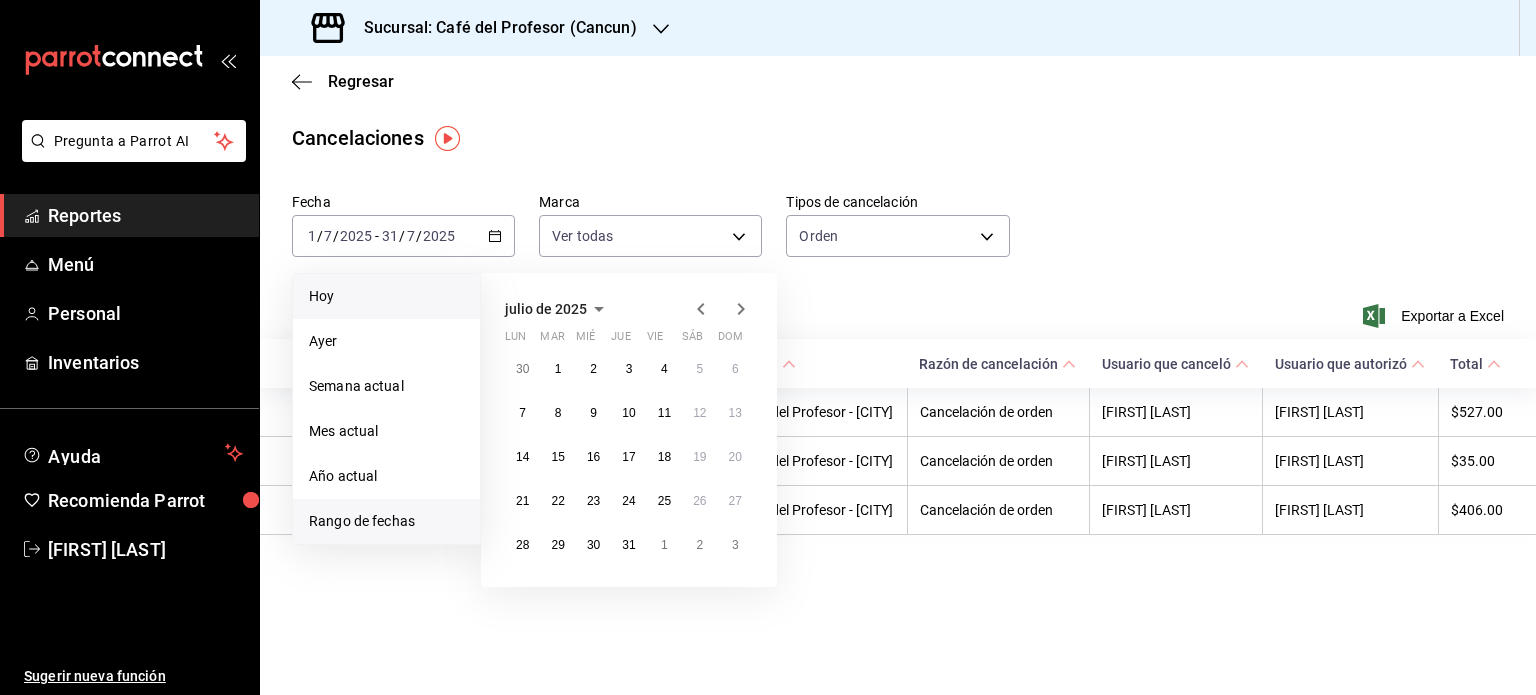 click on "Hoy" at bounding box center (386, 296) 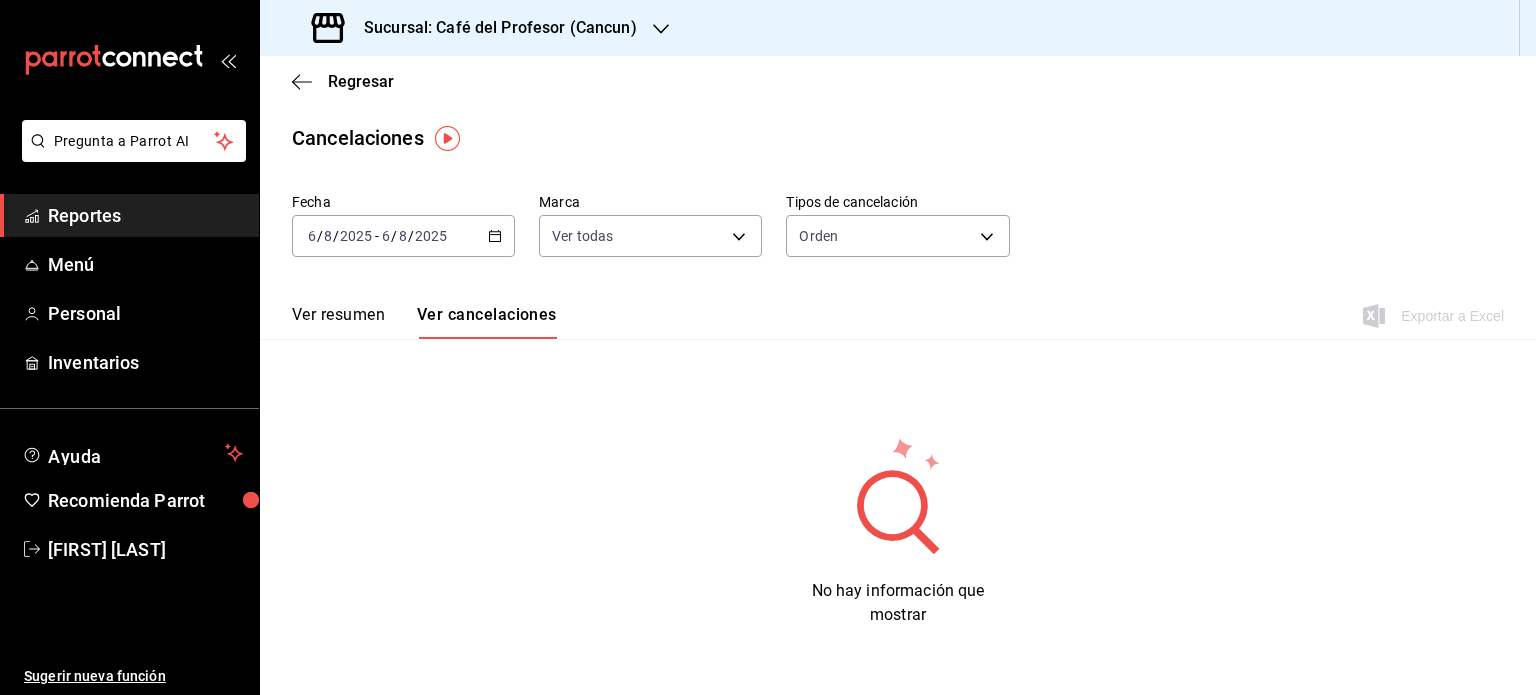 click on "Ver resumen" at bounding box center (338, 322) 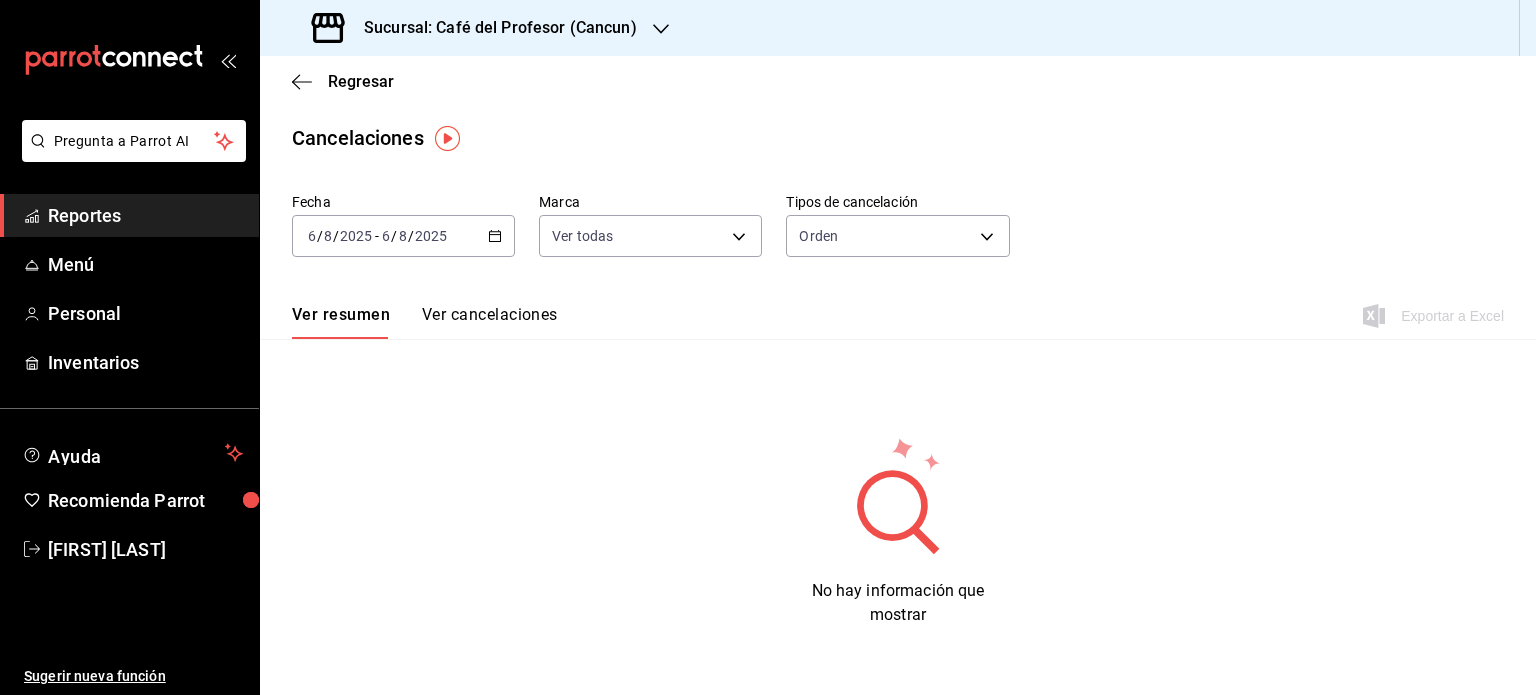 click 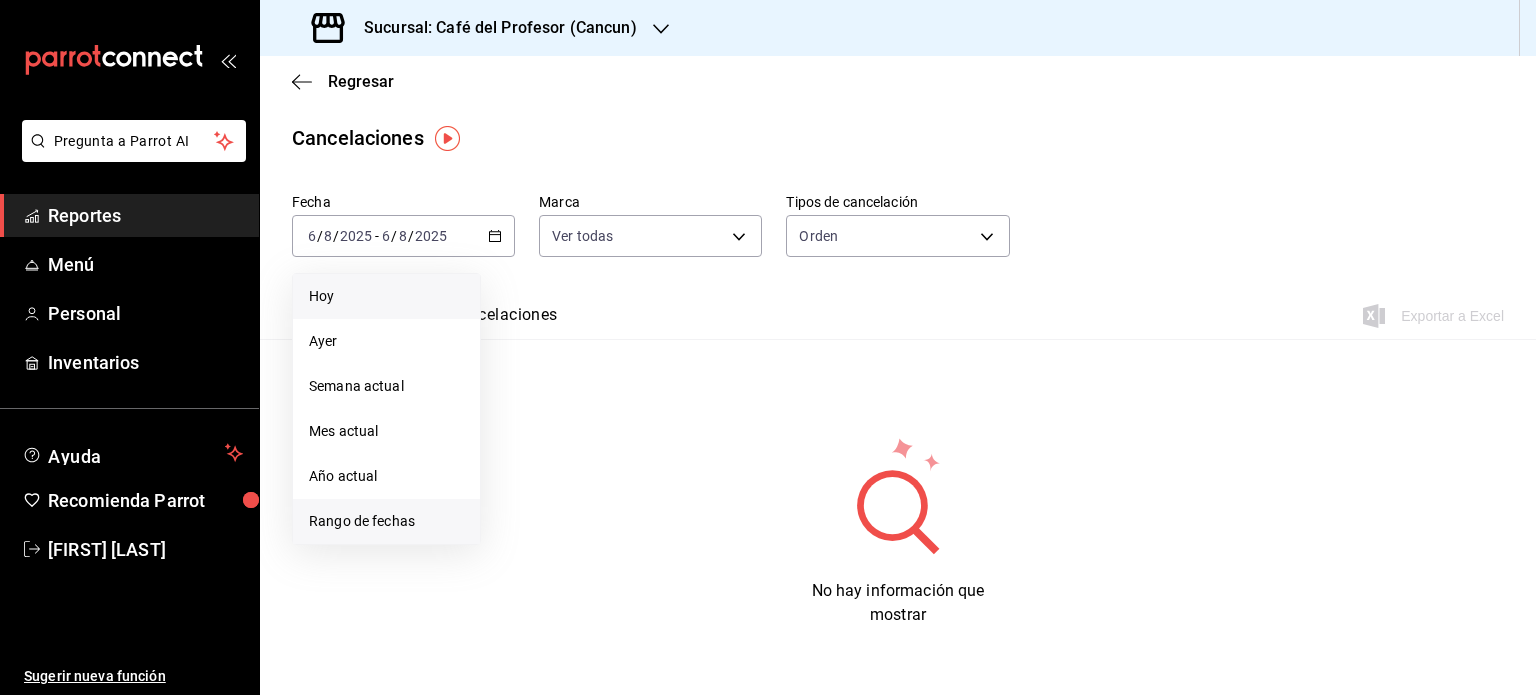 click on "Rango de fechas" at bounding box center [386, 521] 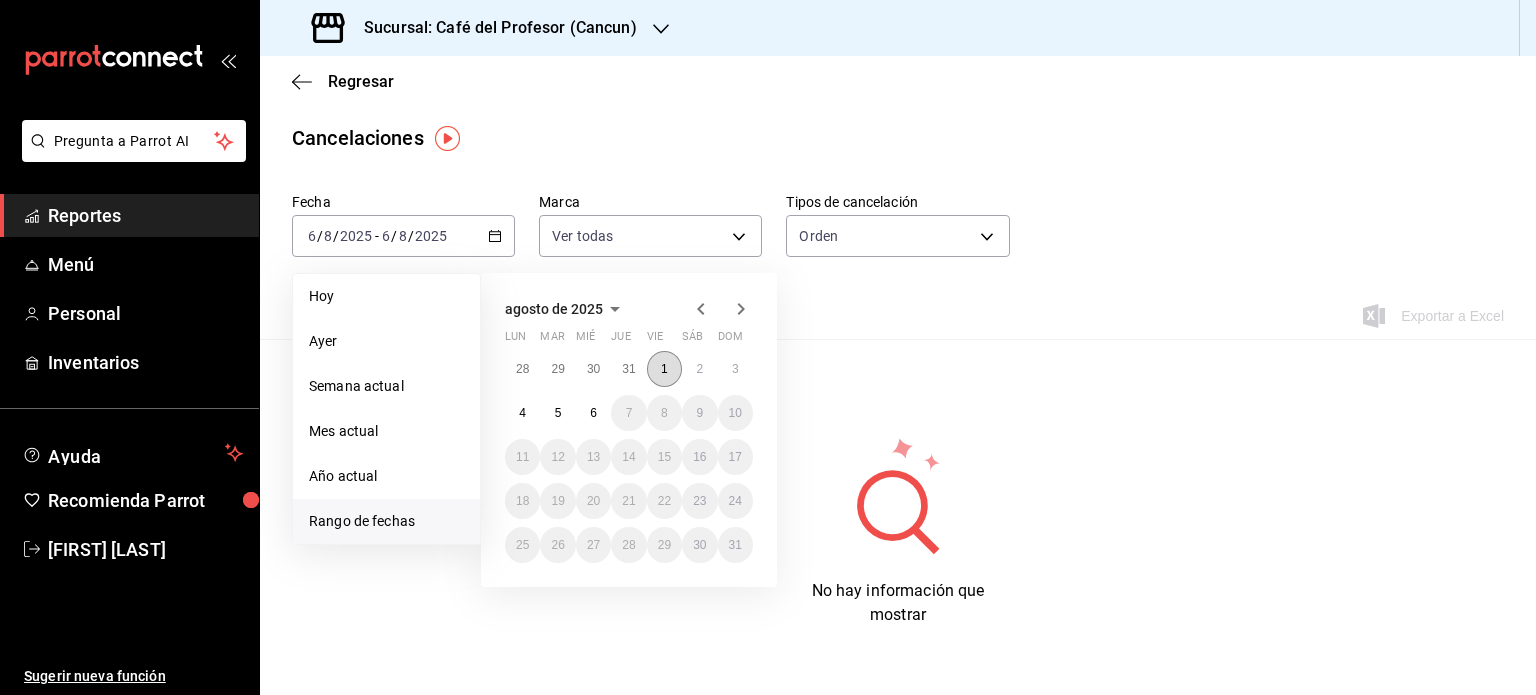 click on "1" at bounding box center [664, 369] 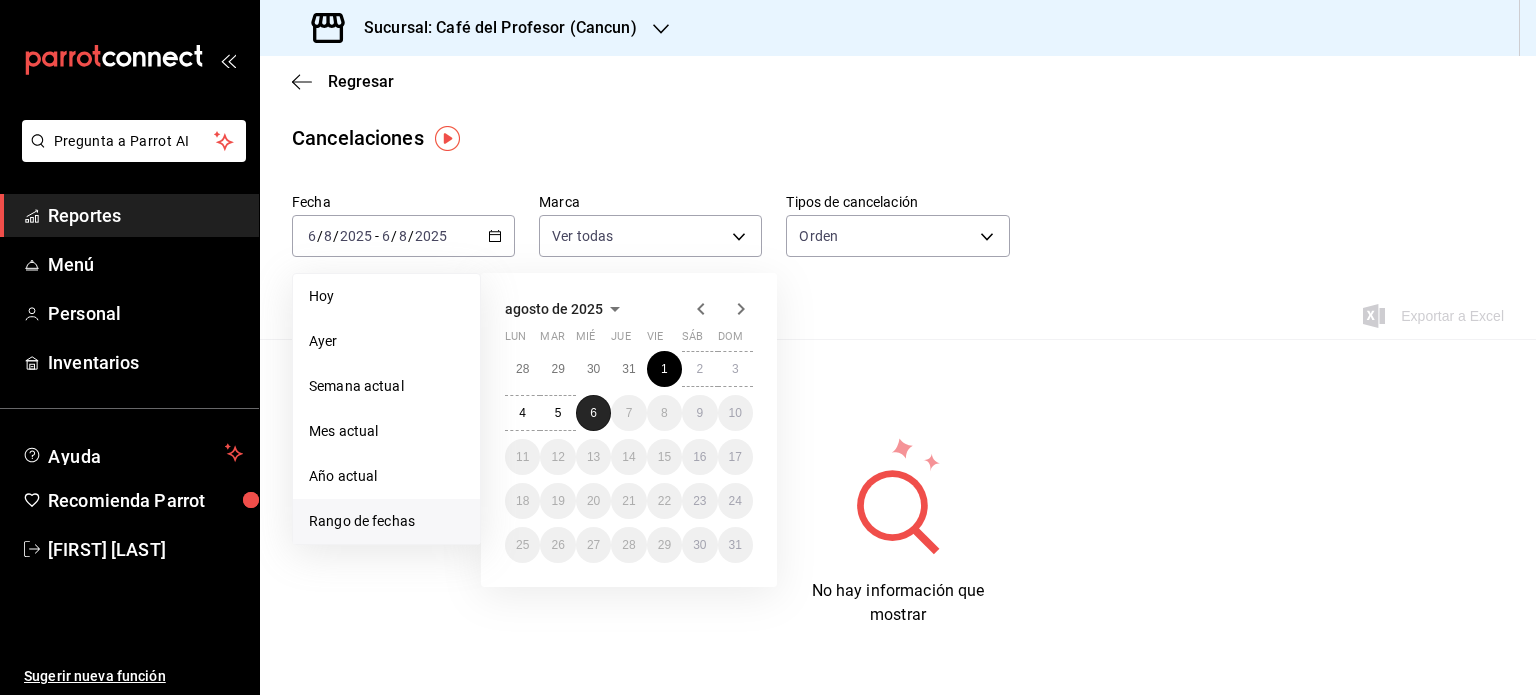 click on "6" at bounding box center (593, 413) 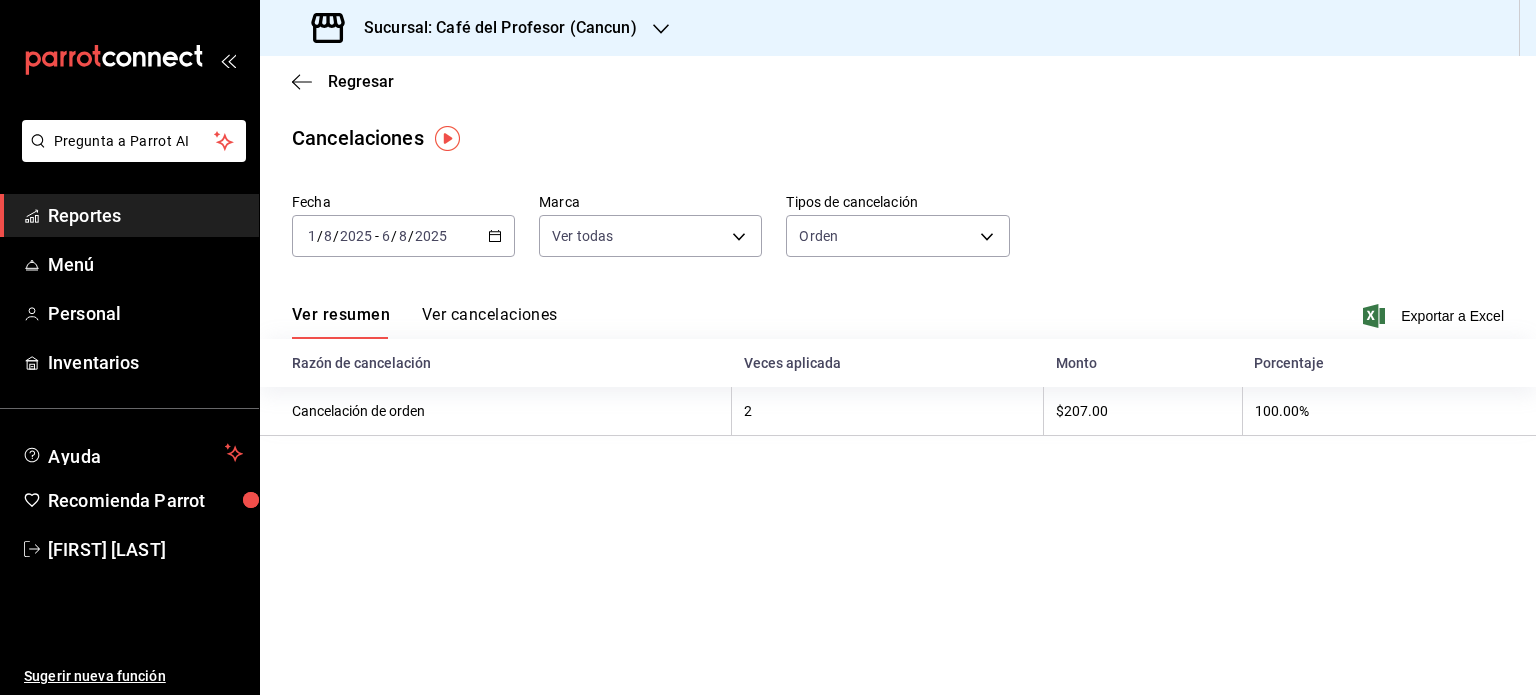 click on "Ver cancelaciones" at bounding box center (490, 322) 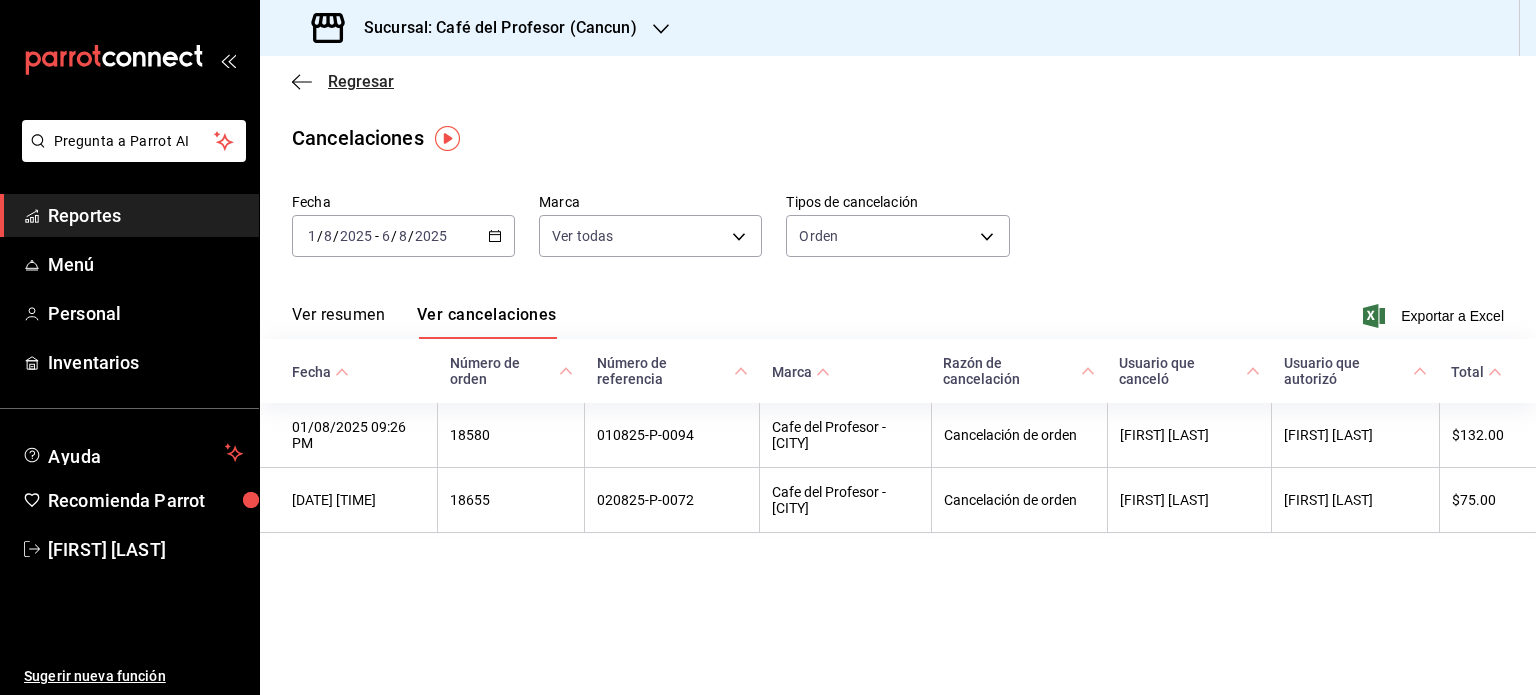 click 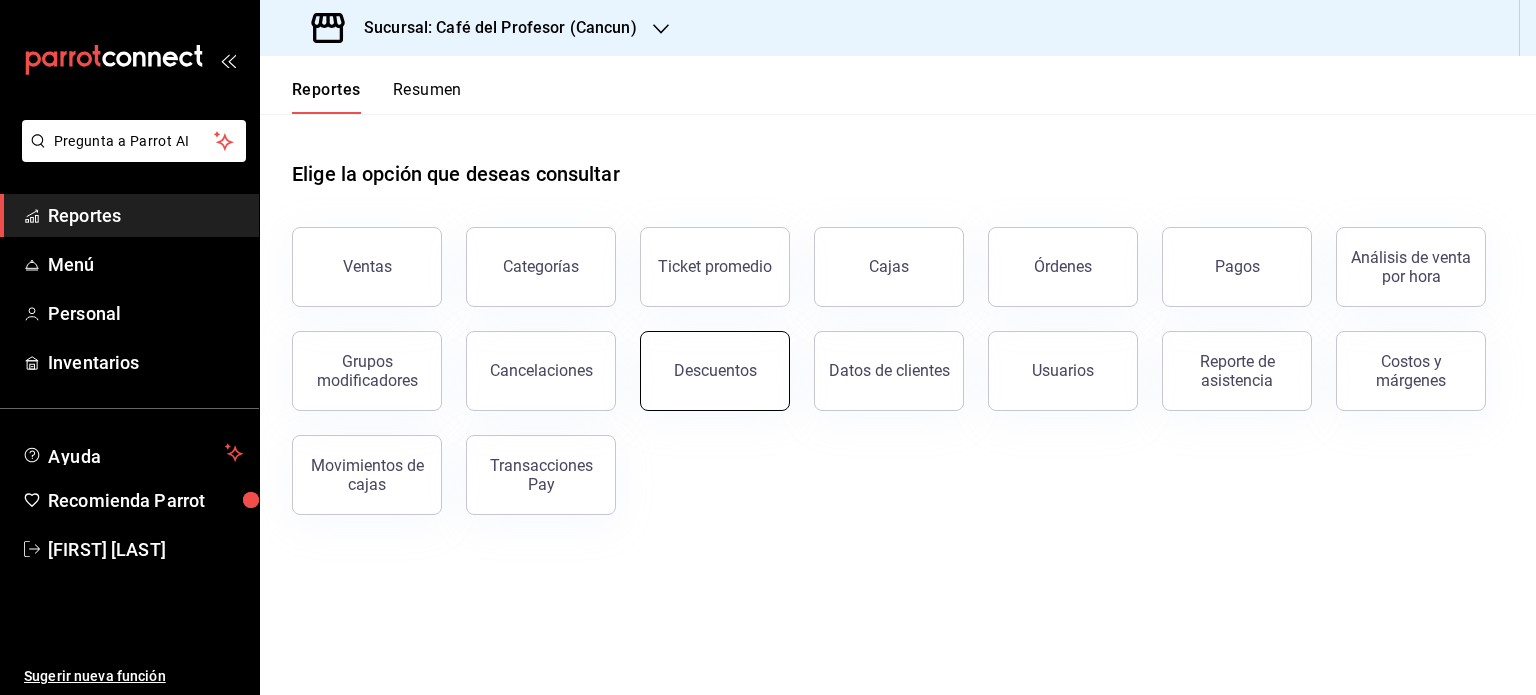 click on "Descuentos" at bounding box center (715, 371) 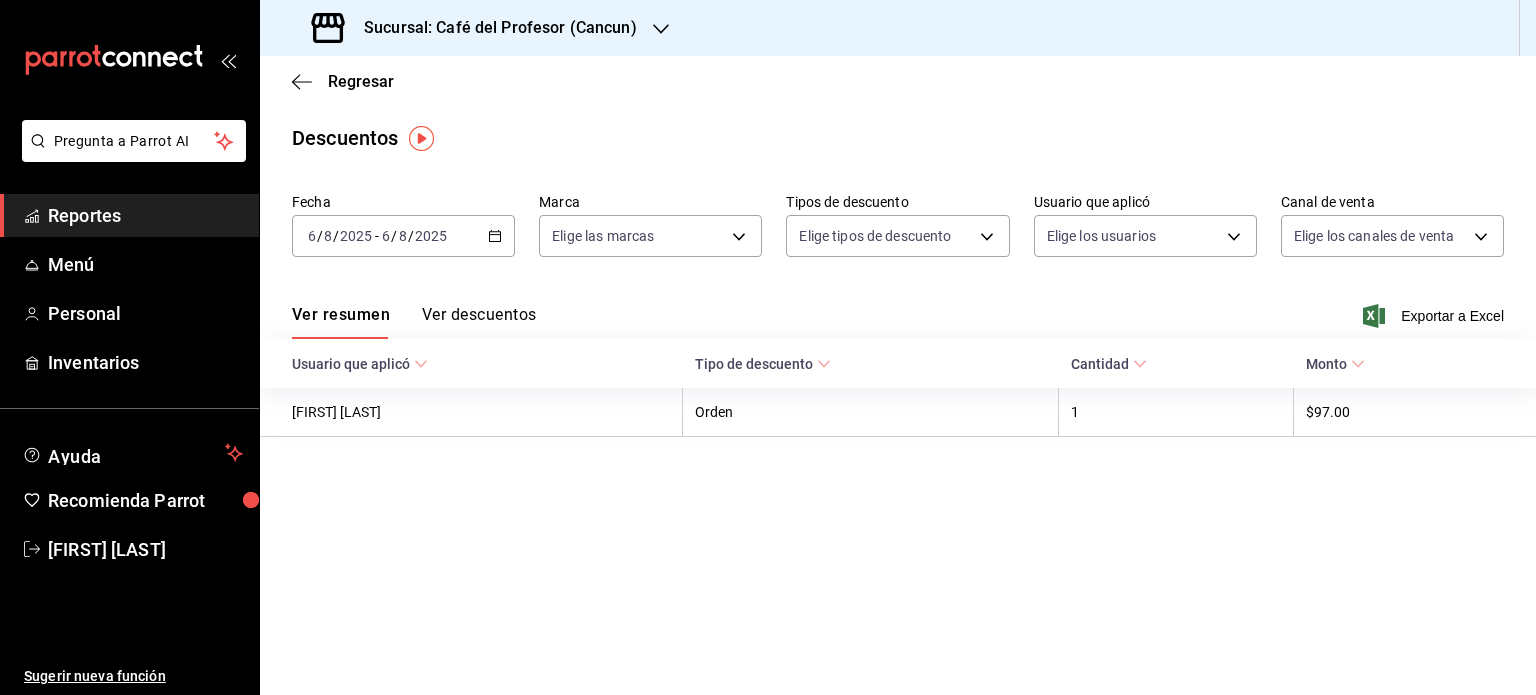 click on "Ver descuentos" at bounding box center [479, 322] 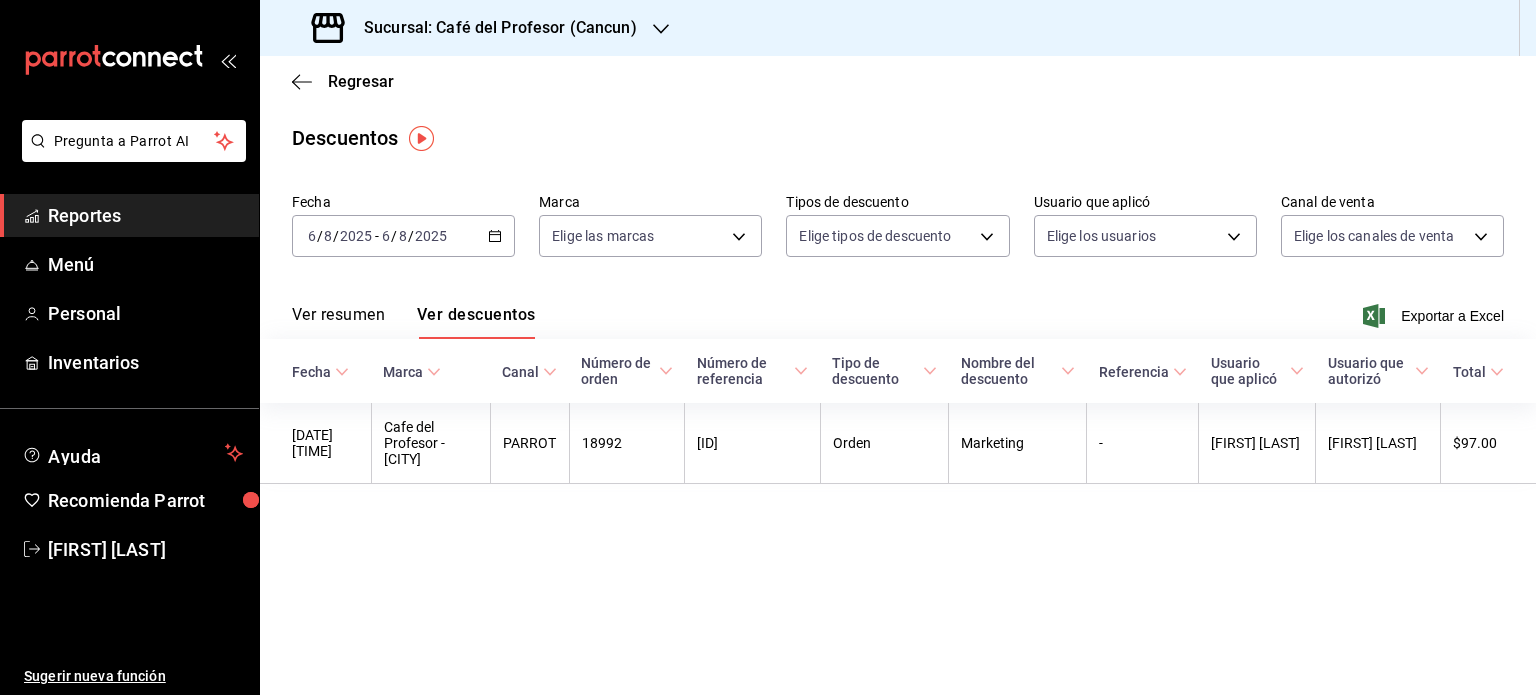 click 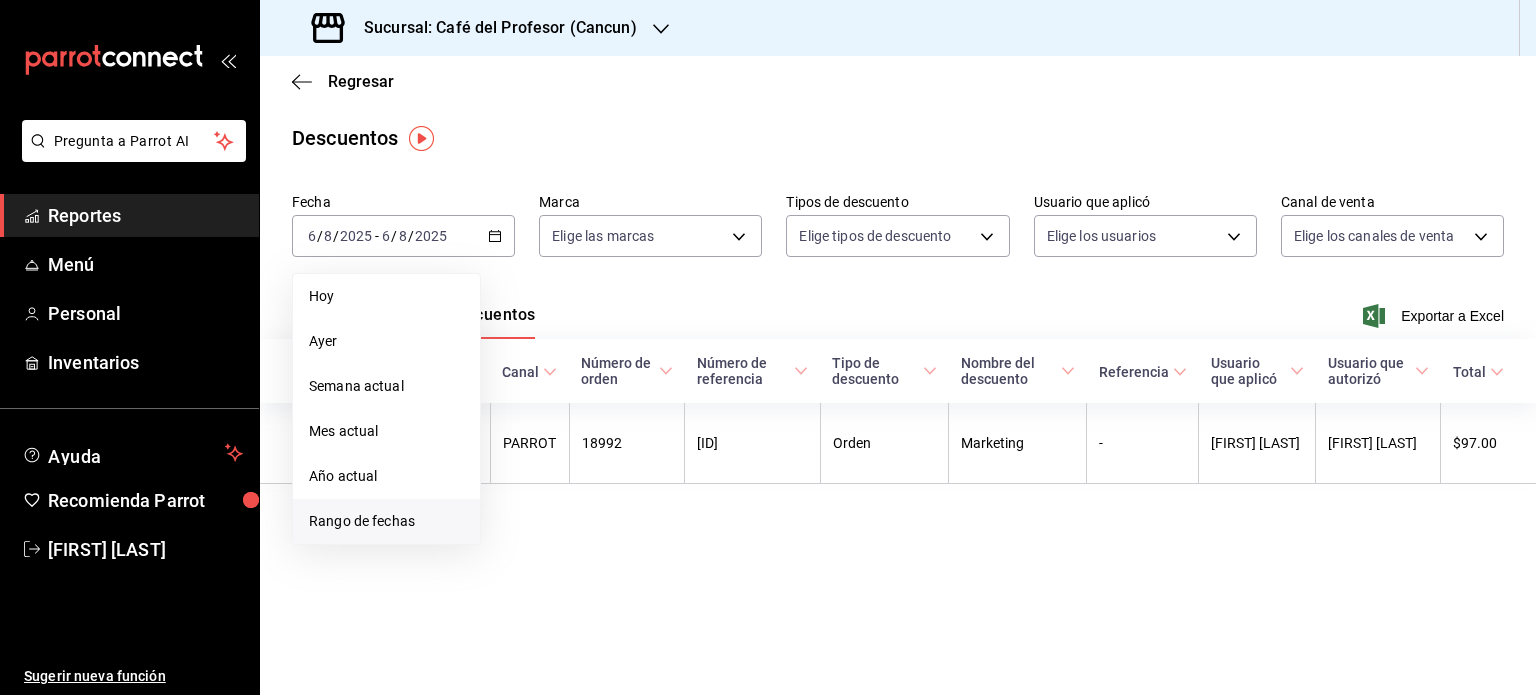 click on "Rango de fechas" at bounding box center [386, 521] 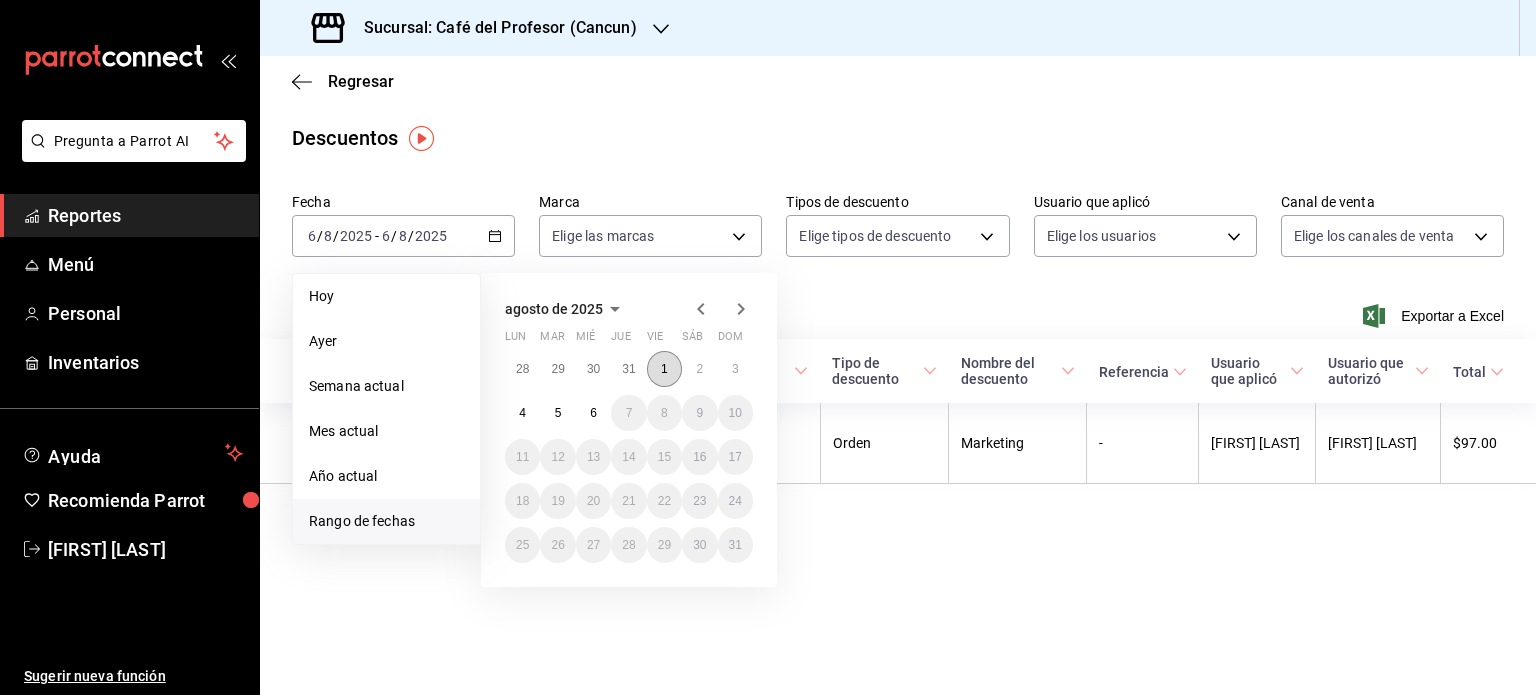 click on "1" at bounding box center [664, 369] 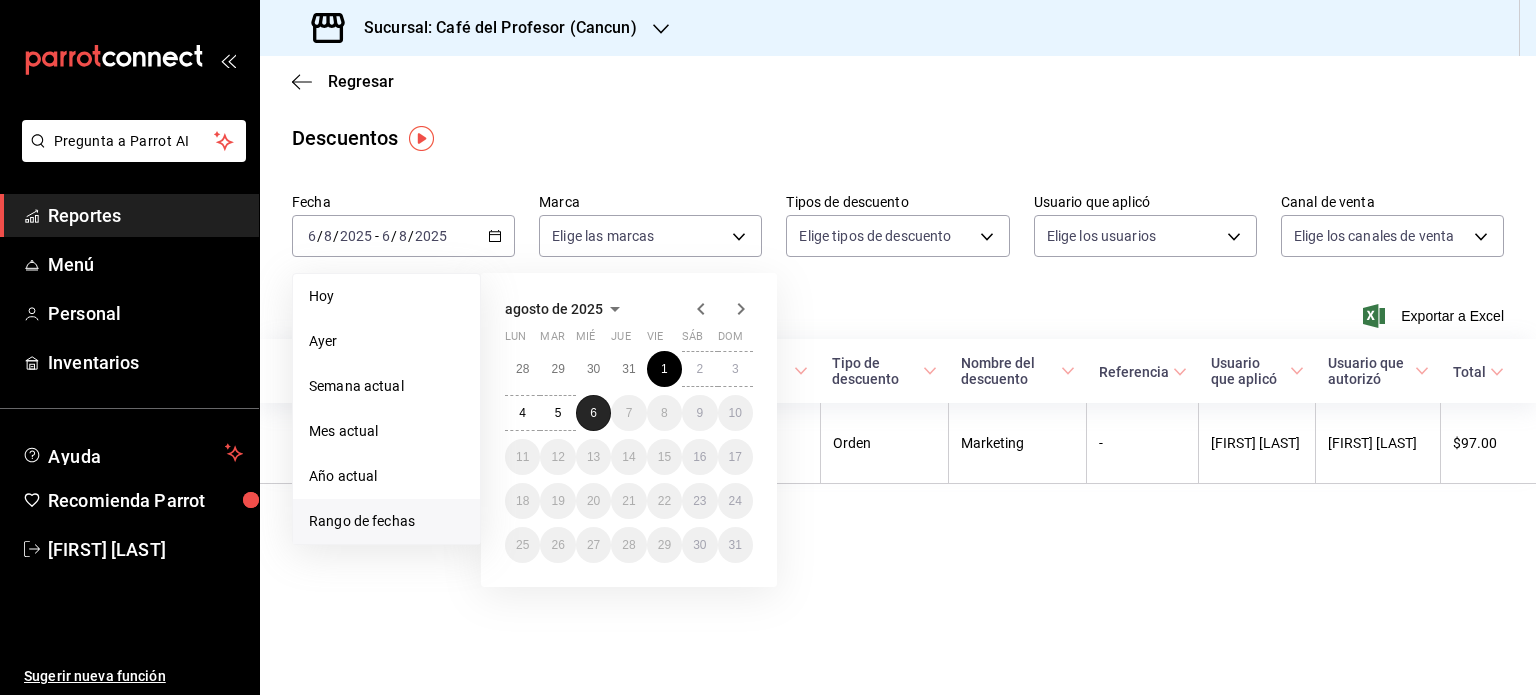 click on "6" at bounding box center (593, 413) 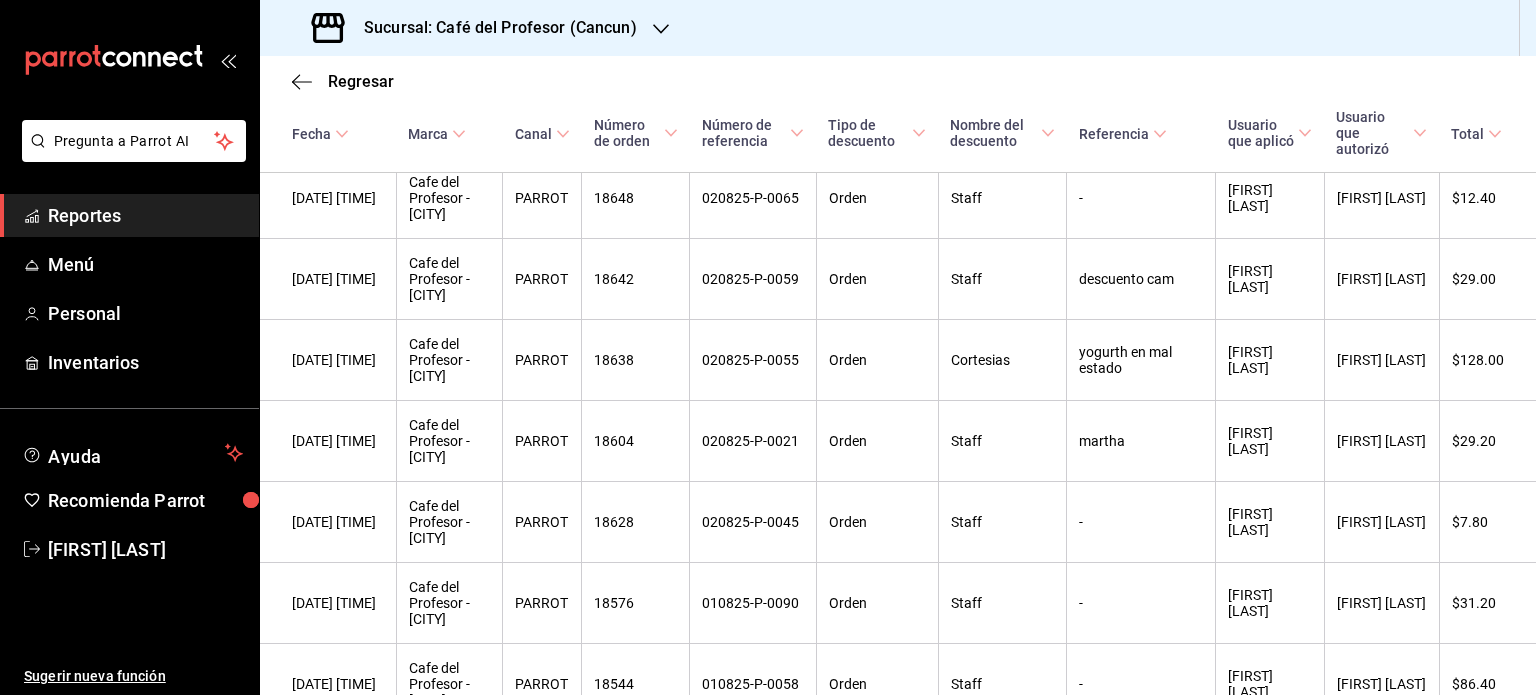 scroll, scrollTop: 1868, scrollLeft: 0, axis: vertical 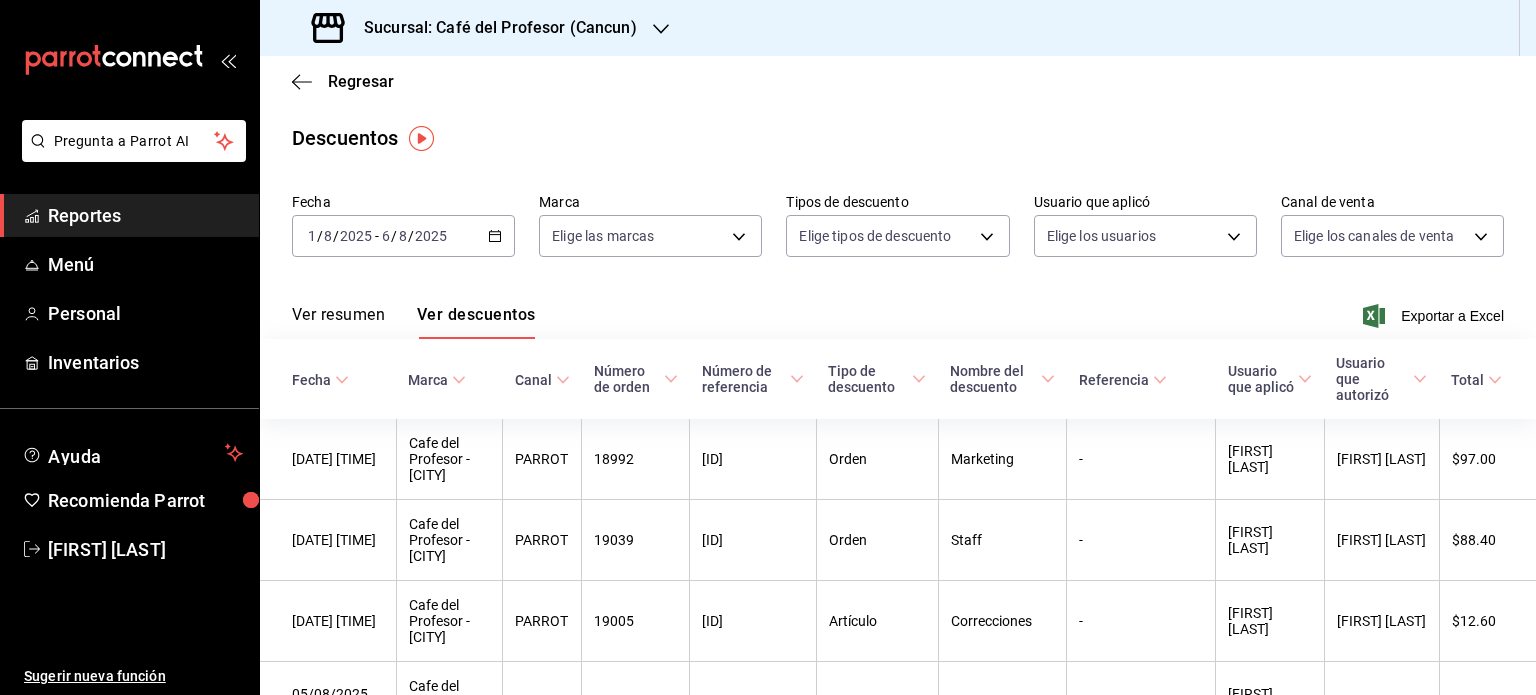 click on "Regresar" at bounding box center (898, 81) 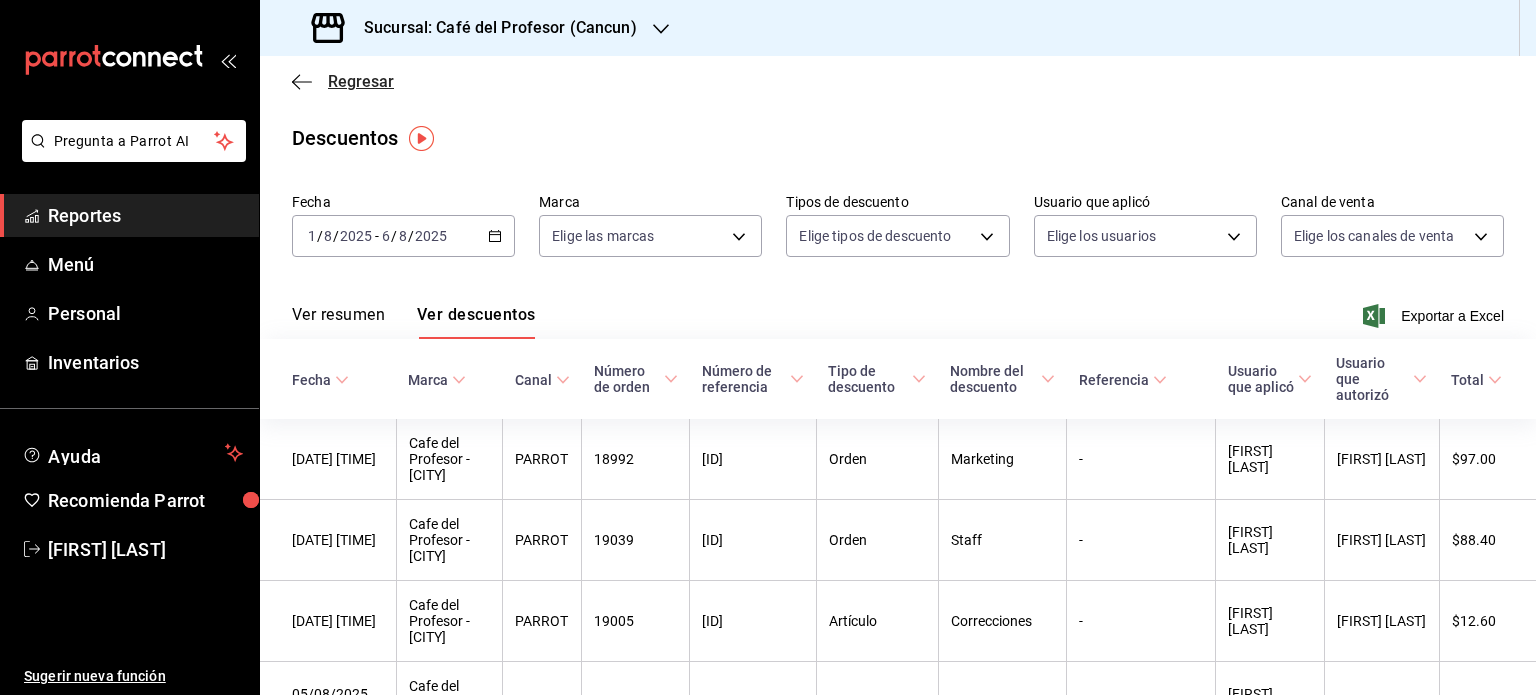 click 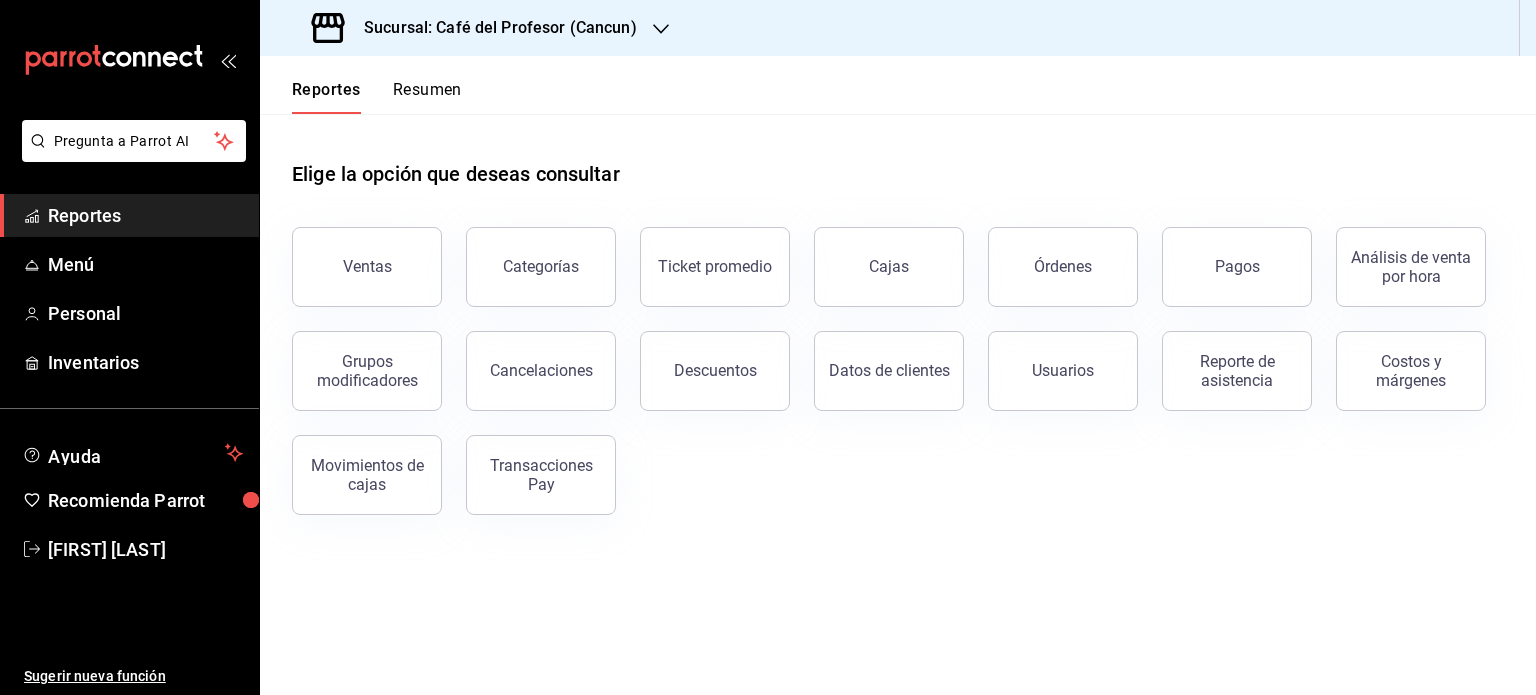 click on "Resumen" at bounding box center (427, 97) 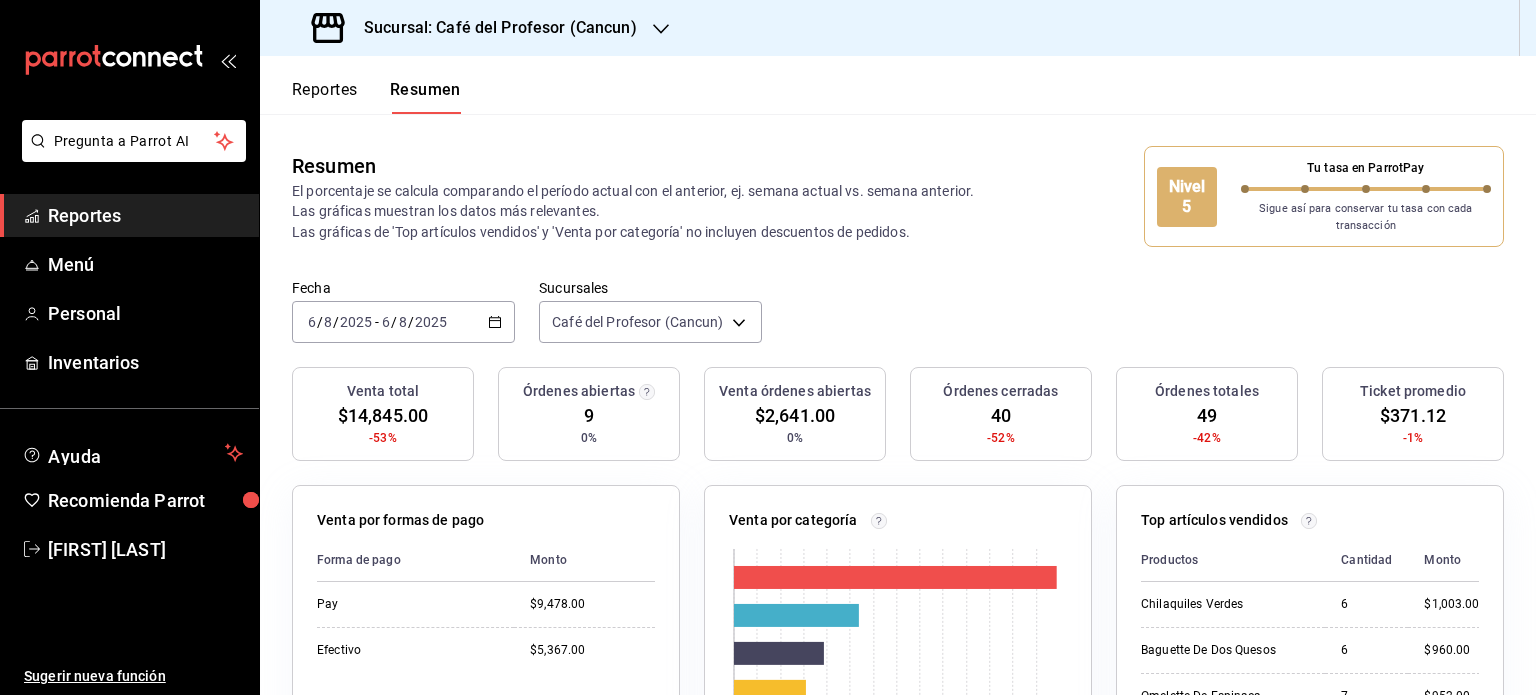 click 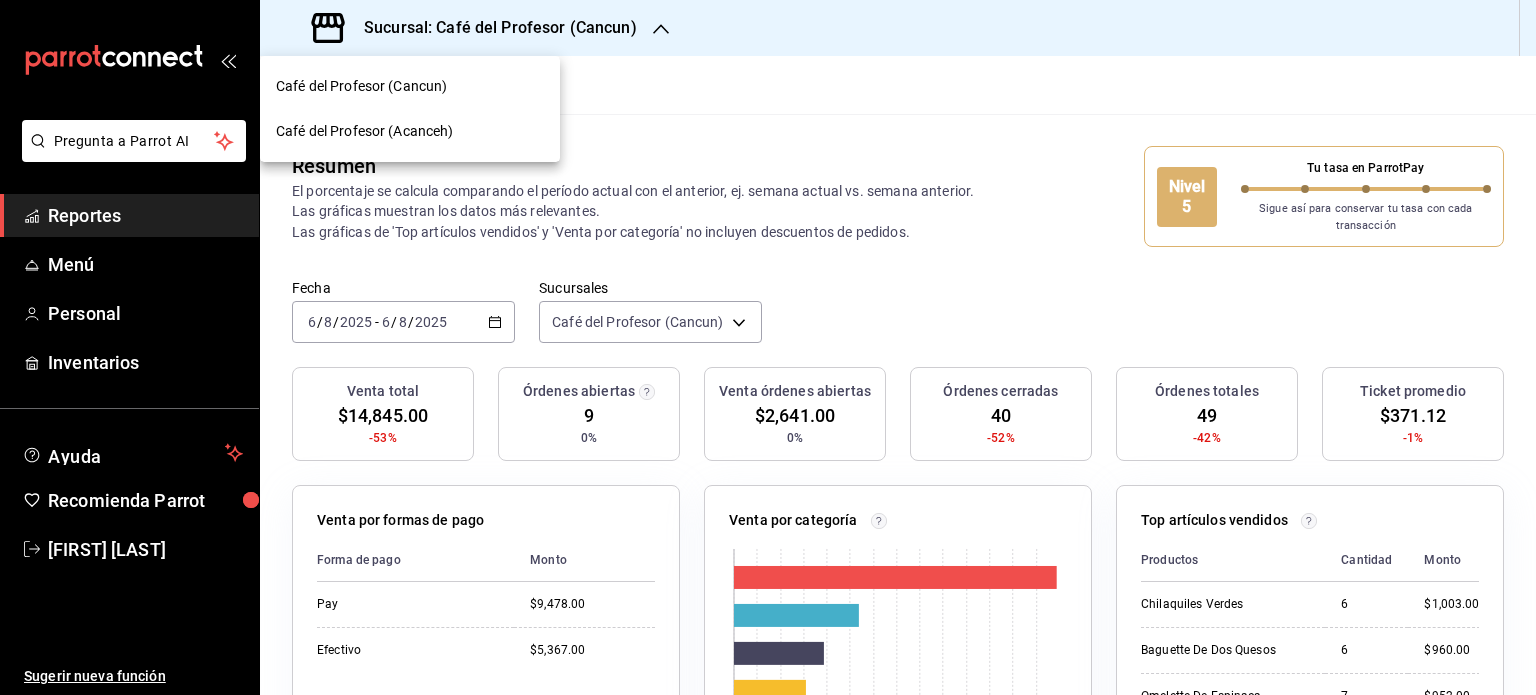 click on "Café del Profesor (Acanceh)" at bounding box center [410, 131] 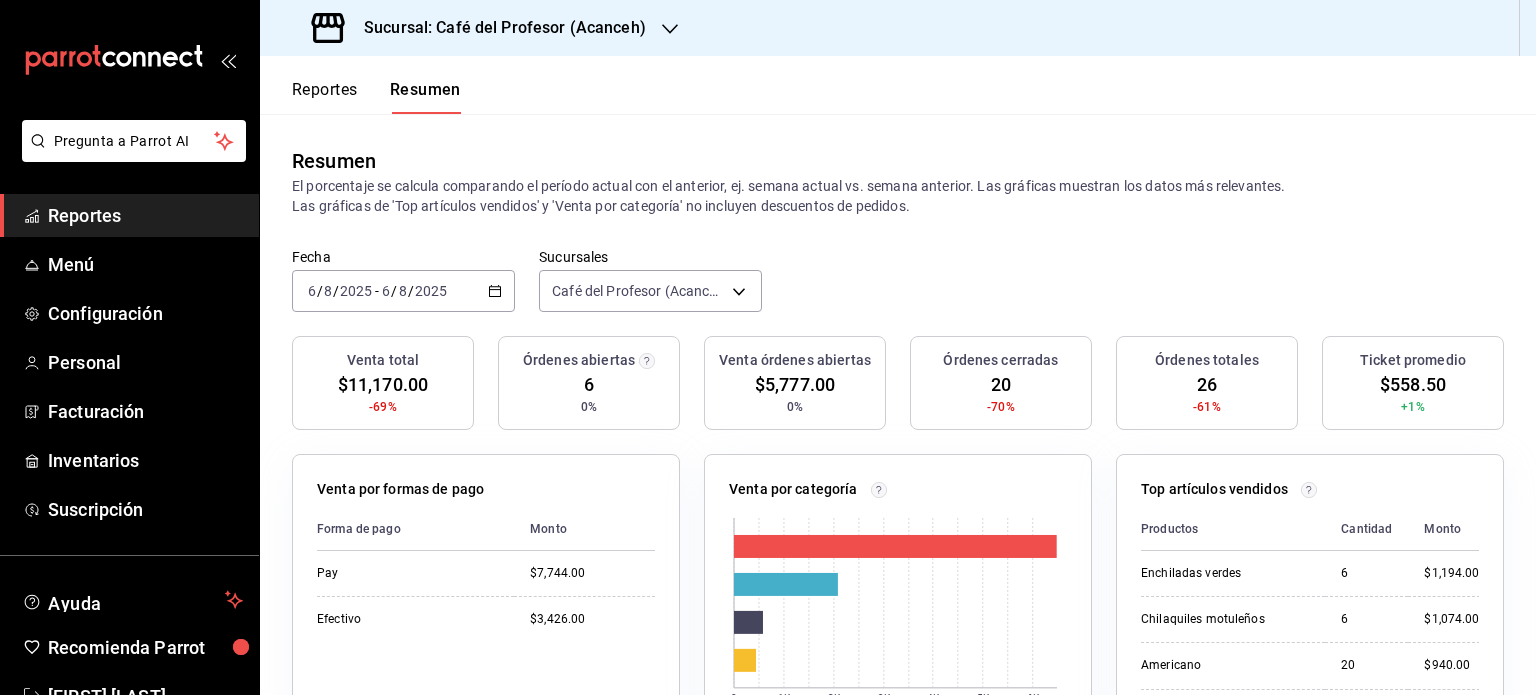 click on "Sucursal: Café del Profesor (Acanceh)" at bounding box center [481, 28] 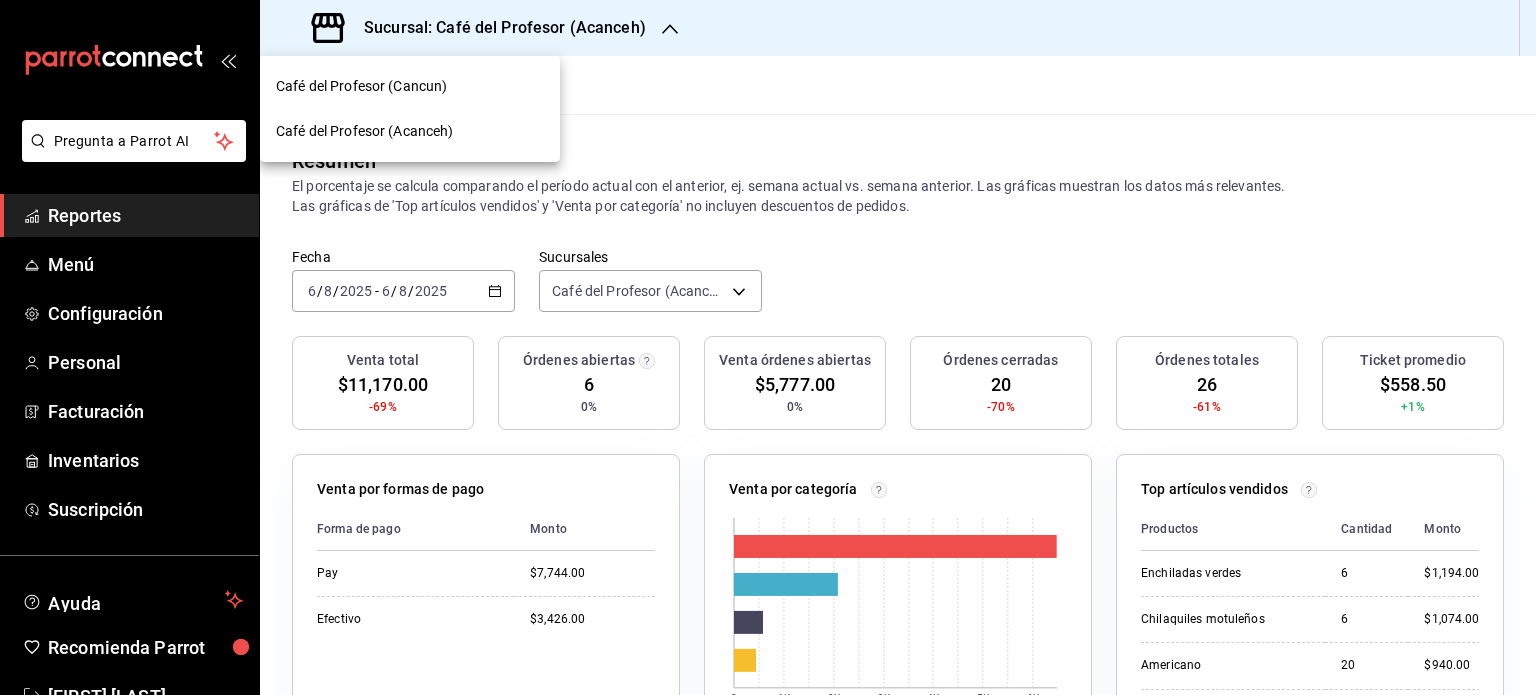 click on "Café del Profesor (Cancun)" at bounding box center [410, 86] 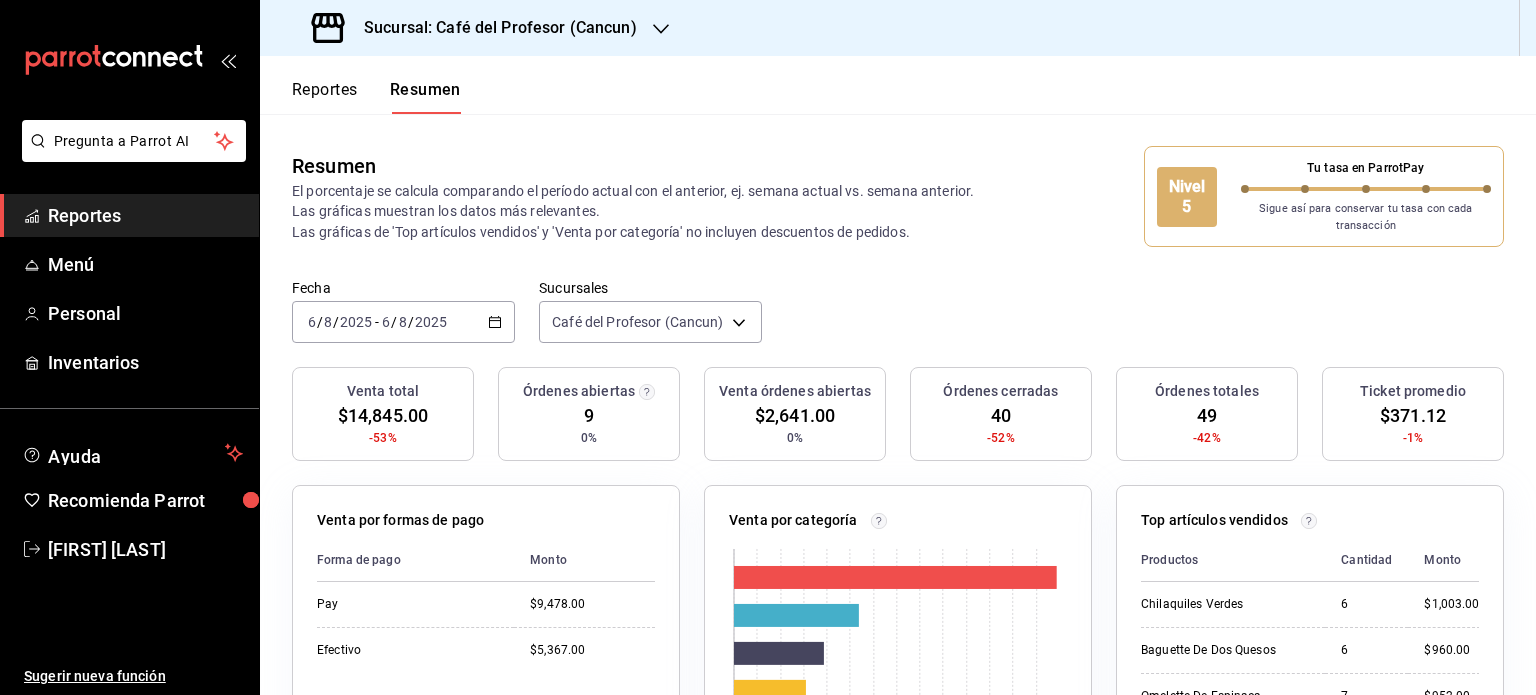 click on "Reportes" at bounding box center (145, 215) 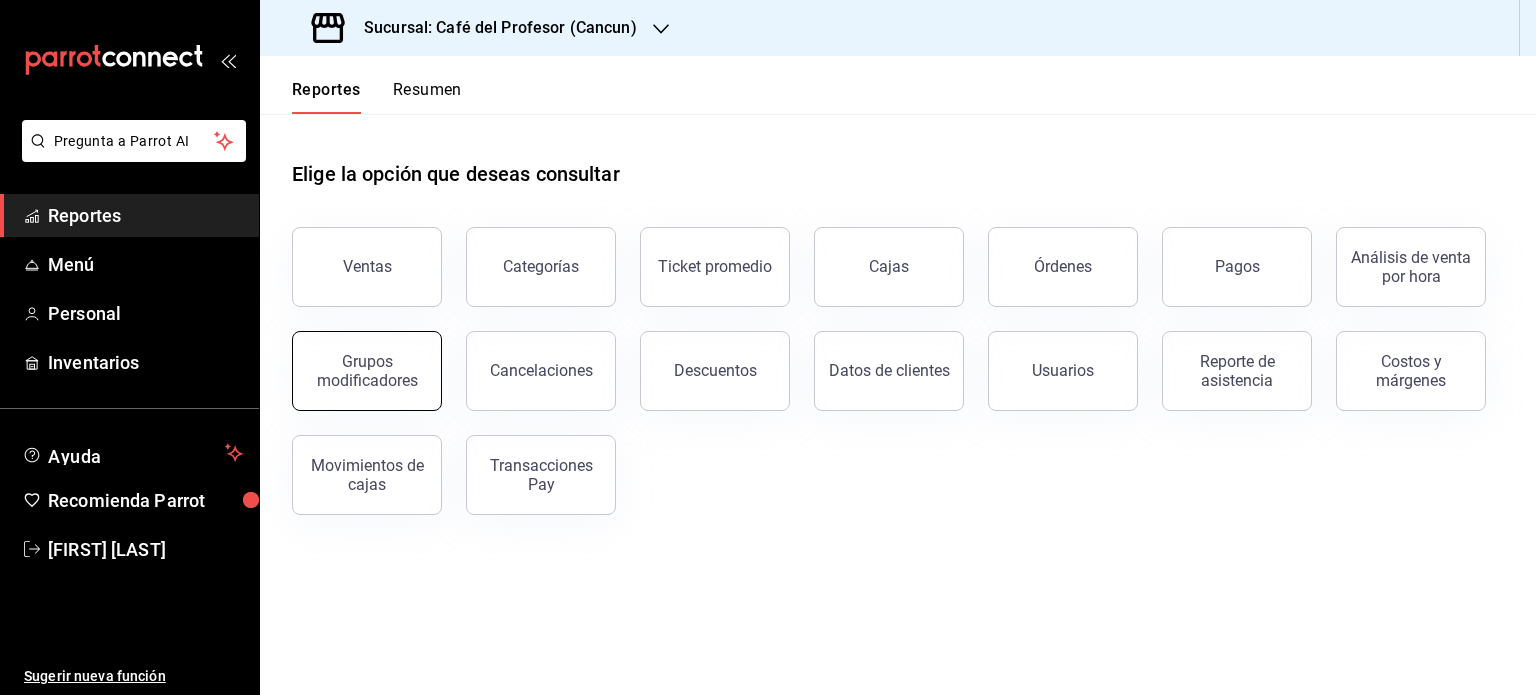 click on "Grupos modificadores" at bounding box center [367, 371] 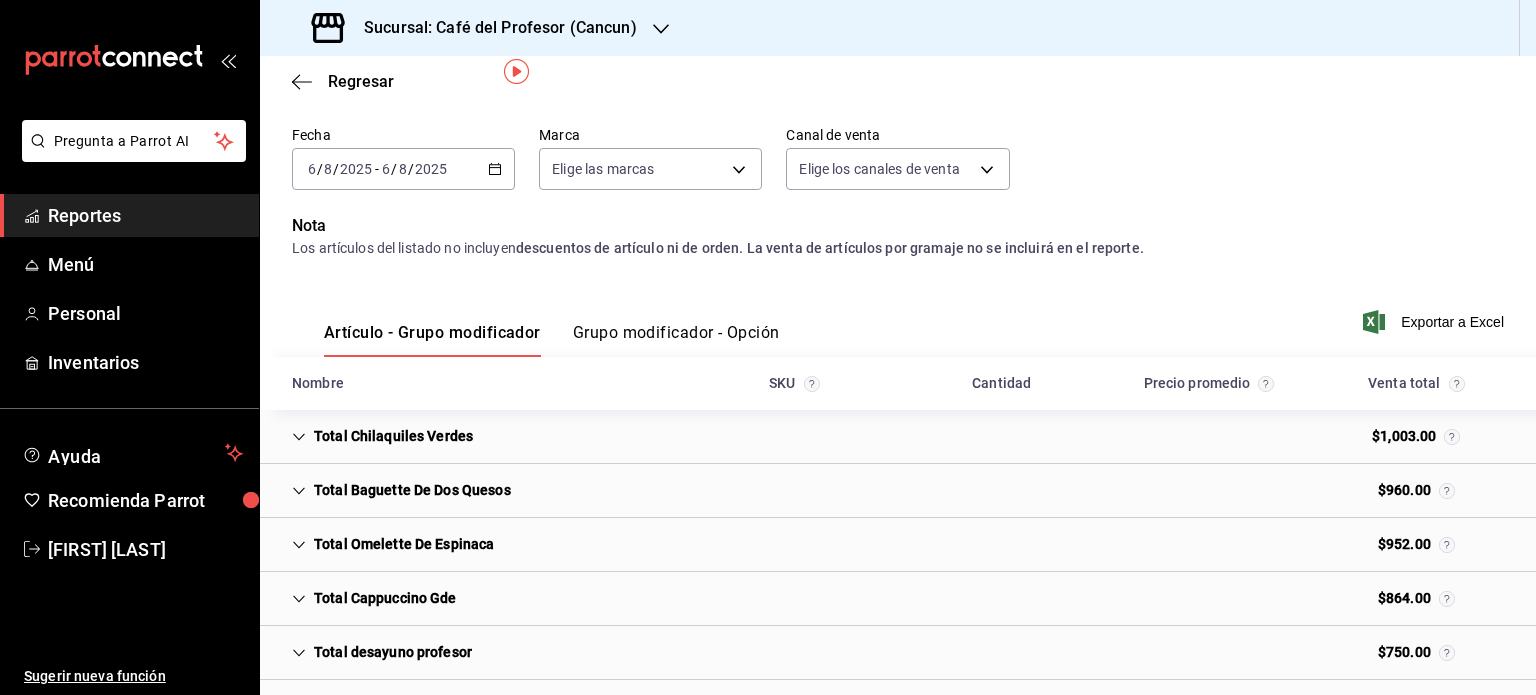 scroll, scrollTop: 98, scrollLeft: 0, axis: vertical 